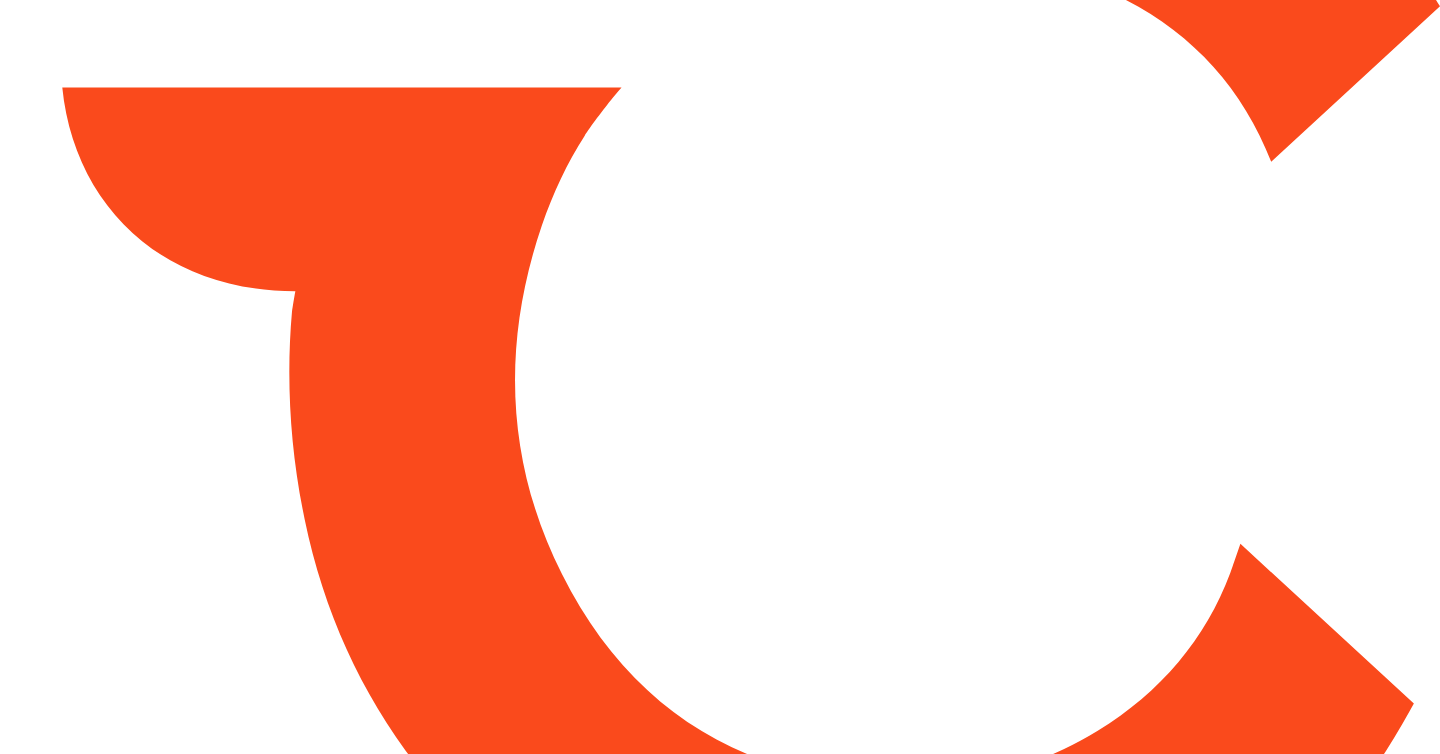 scroll, scrollTop: 0, scrollLeft: 0, axis: both 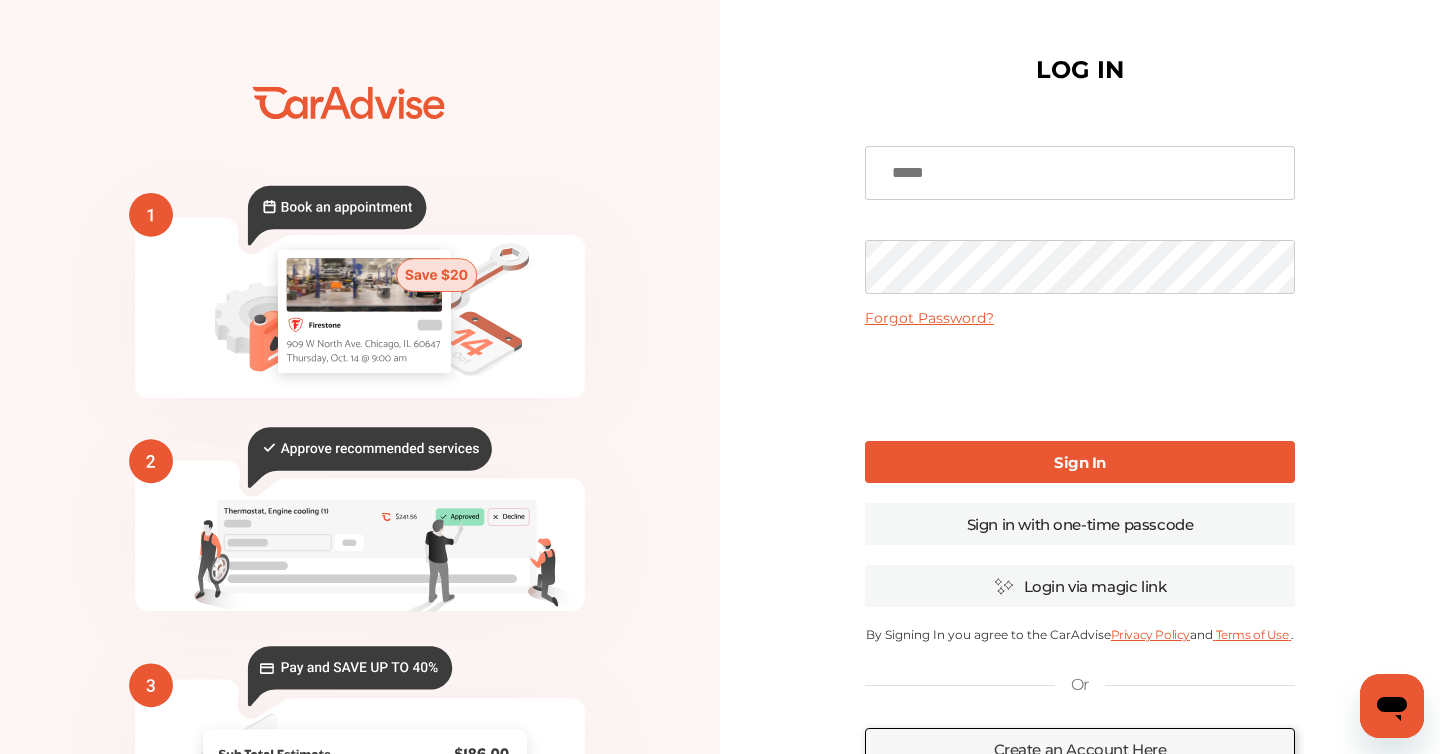 type on "**********" 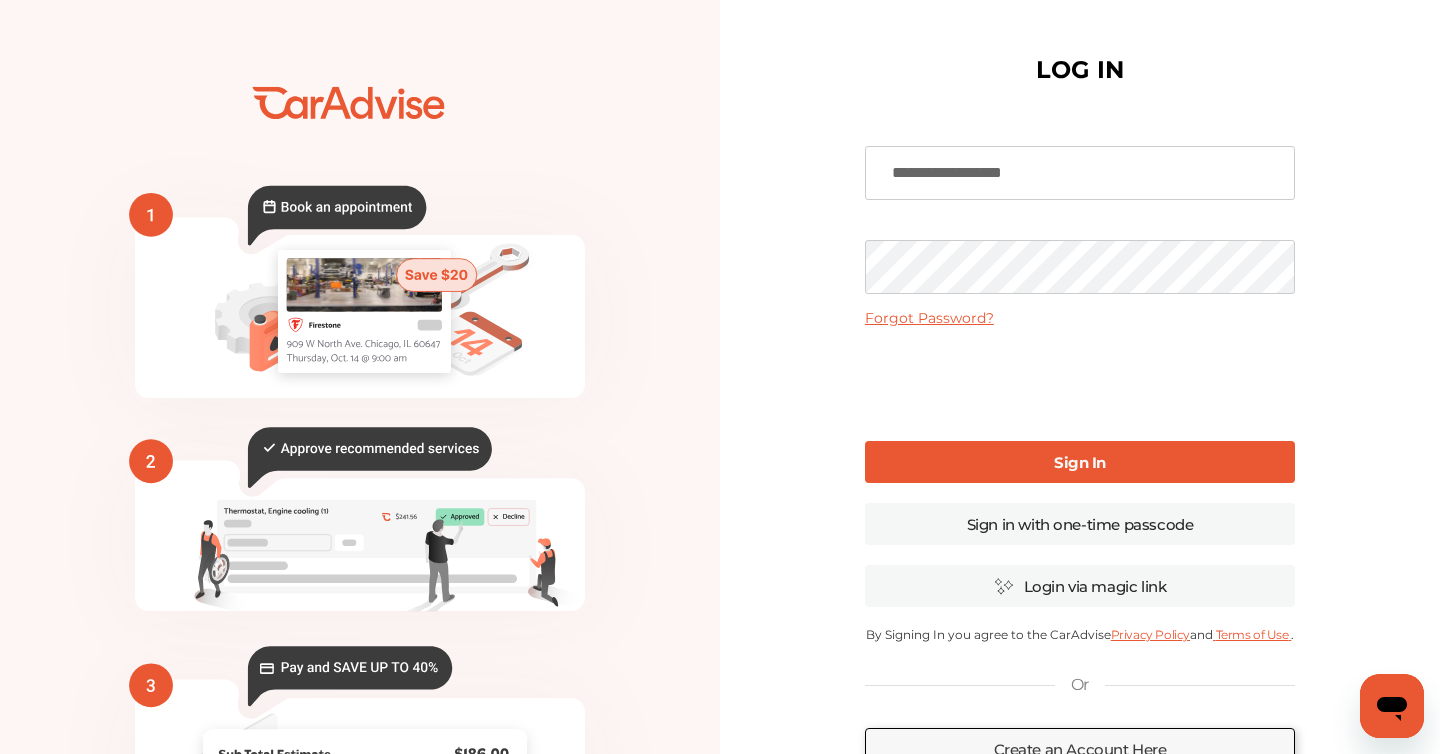 click on "Sign In" at bounding box center [1080, 462] 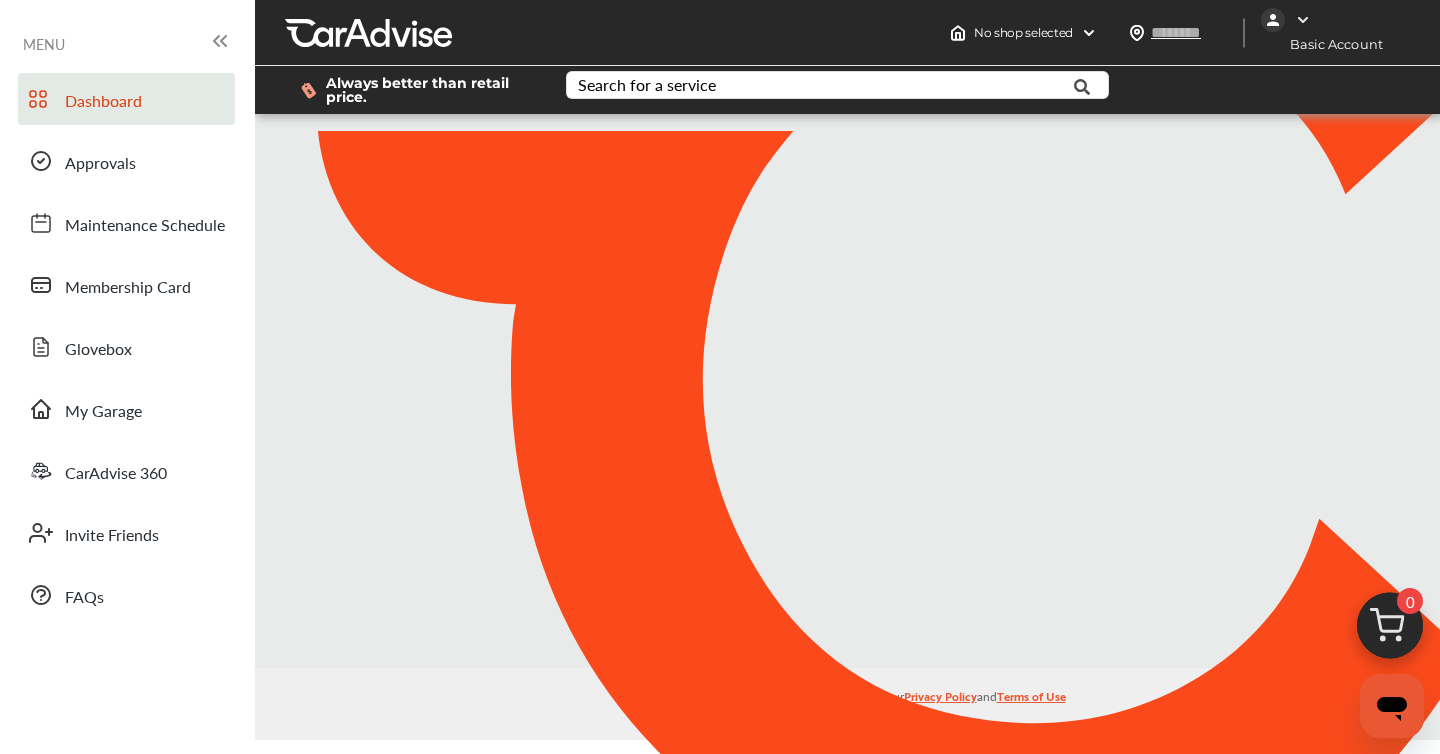 type on "*****" 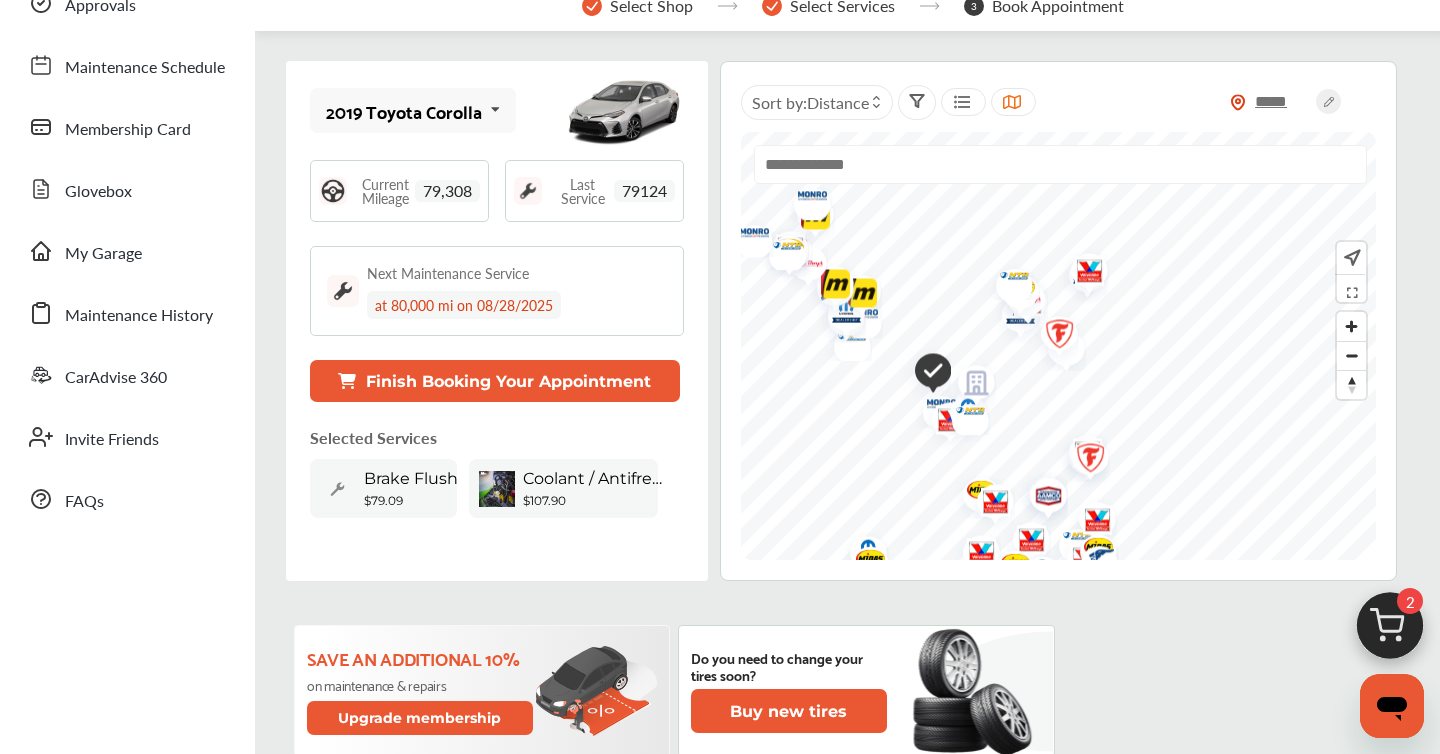 scroll, scrollTop: 192, scrollLeft: 0, axis: vertical 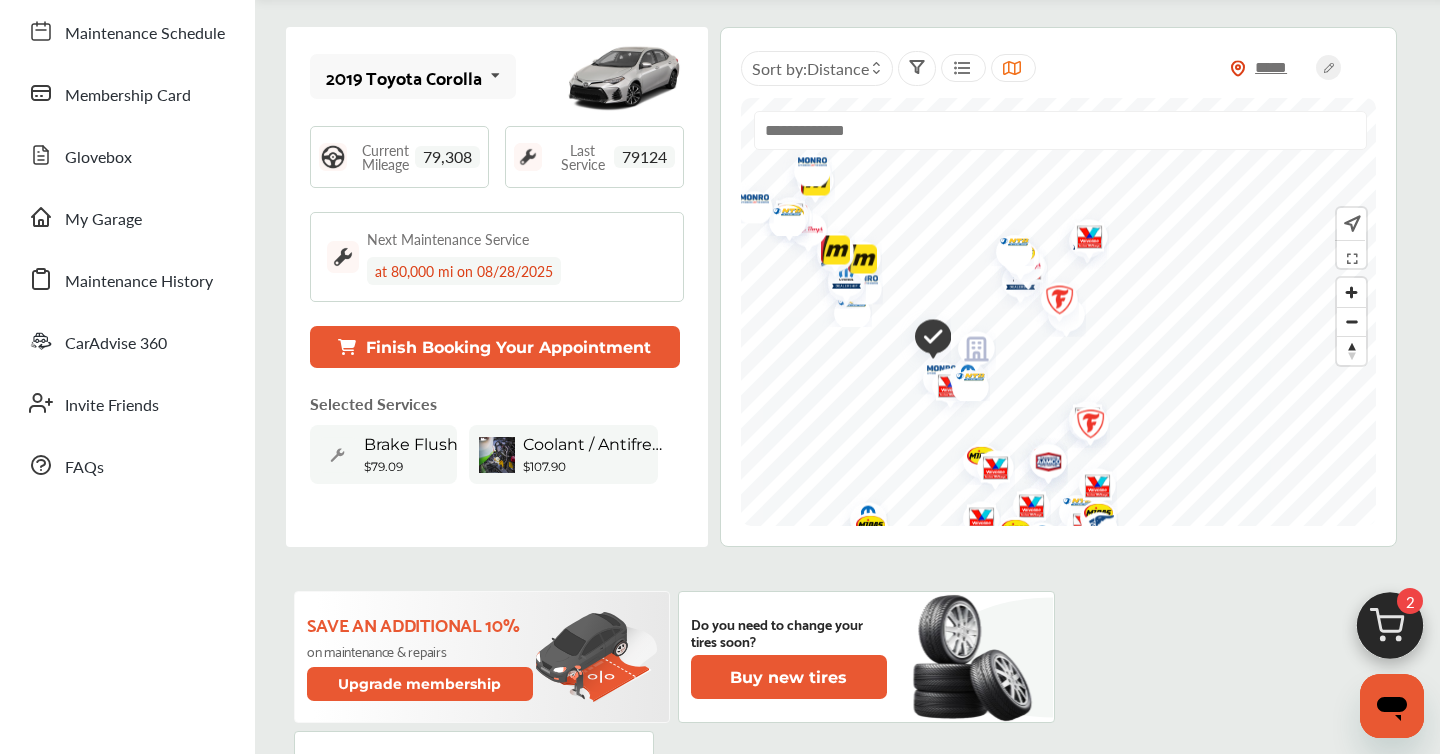 click on "Finish Booking Your Appointment" at bounding box center (495, 347) 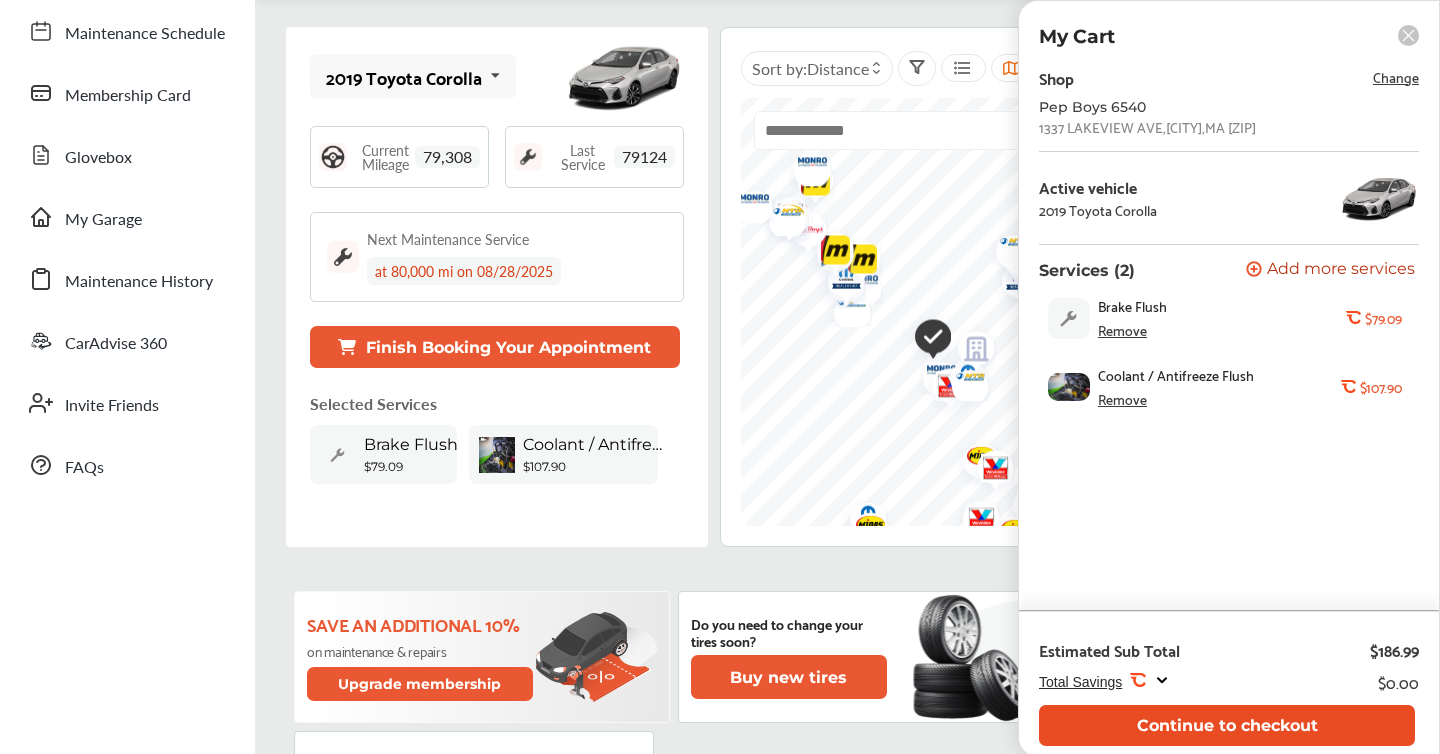 click on "Continue to checkout" at bounding box center (1227, 725) 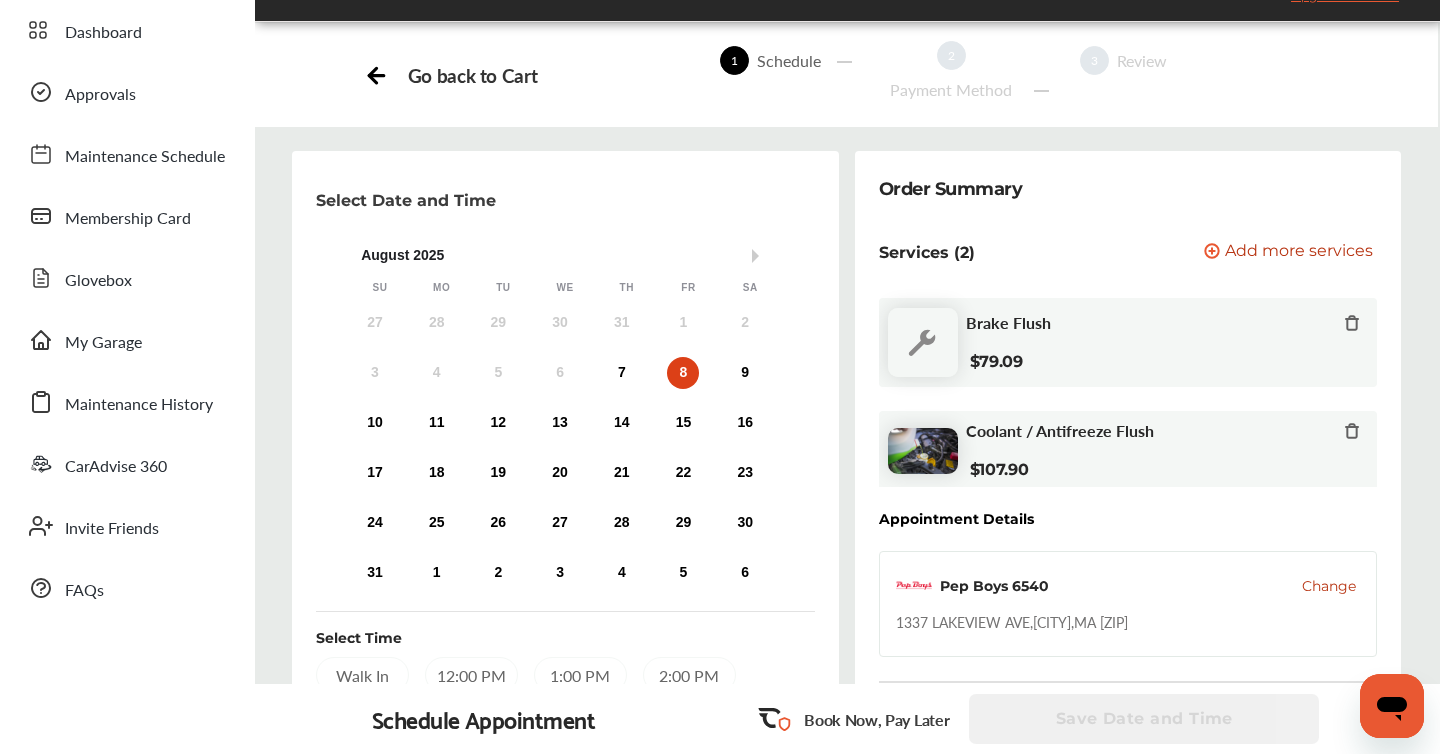 scroll, scrollTop: 88, scrollLeft: 0, axis: vertical 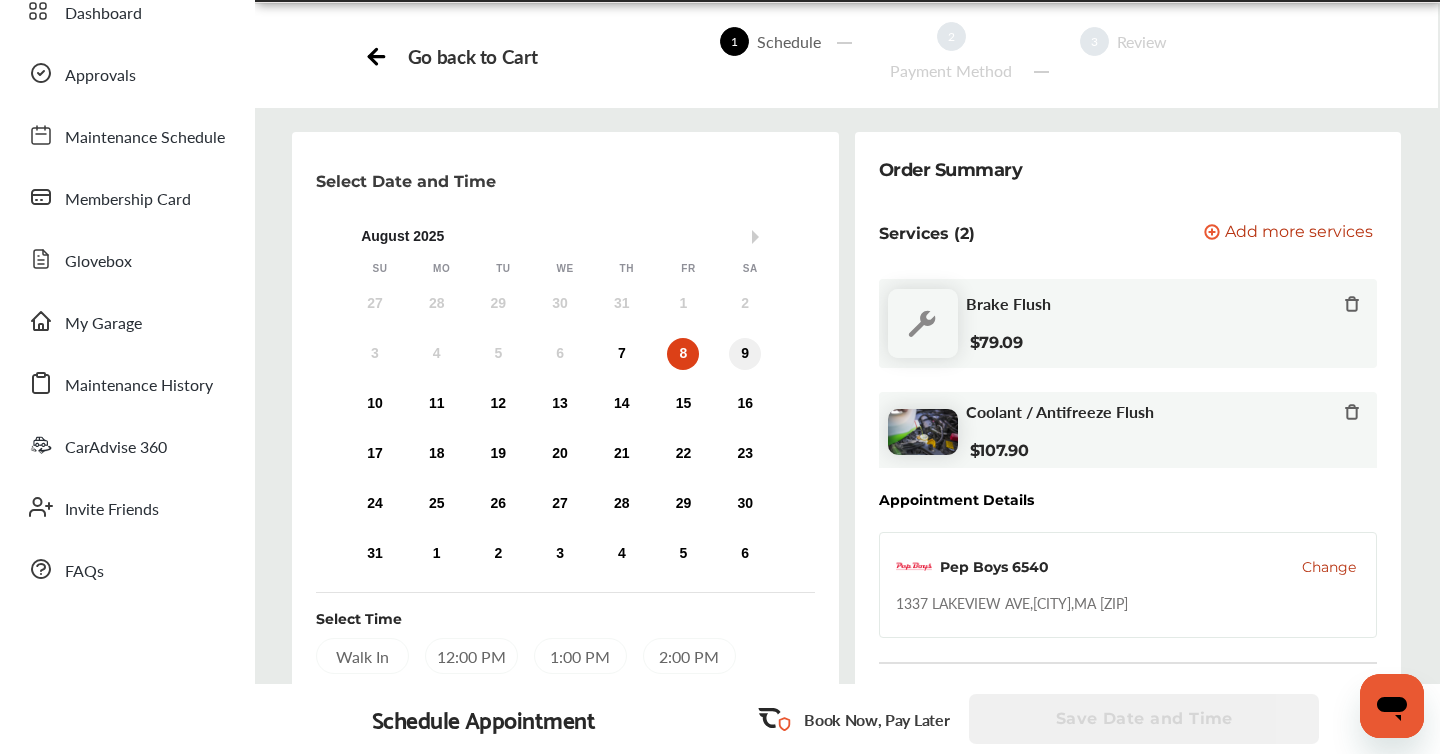click on "9" at bounding box center [745, 354] 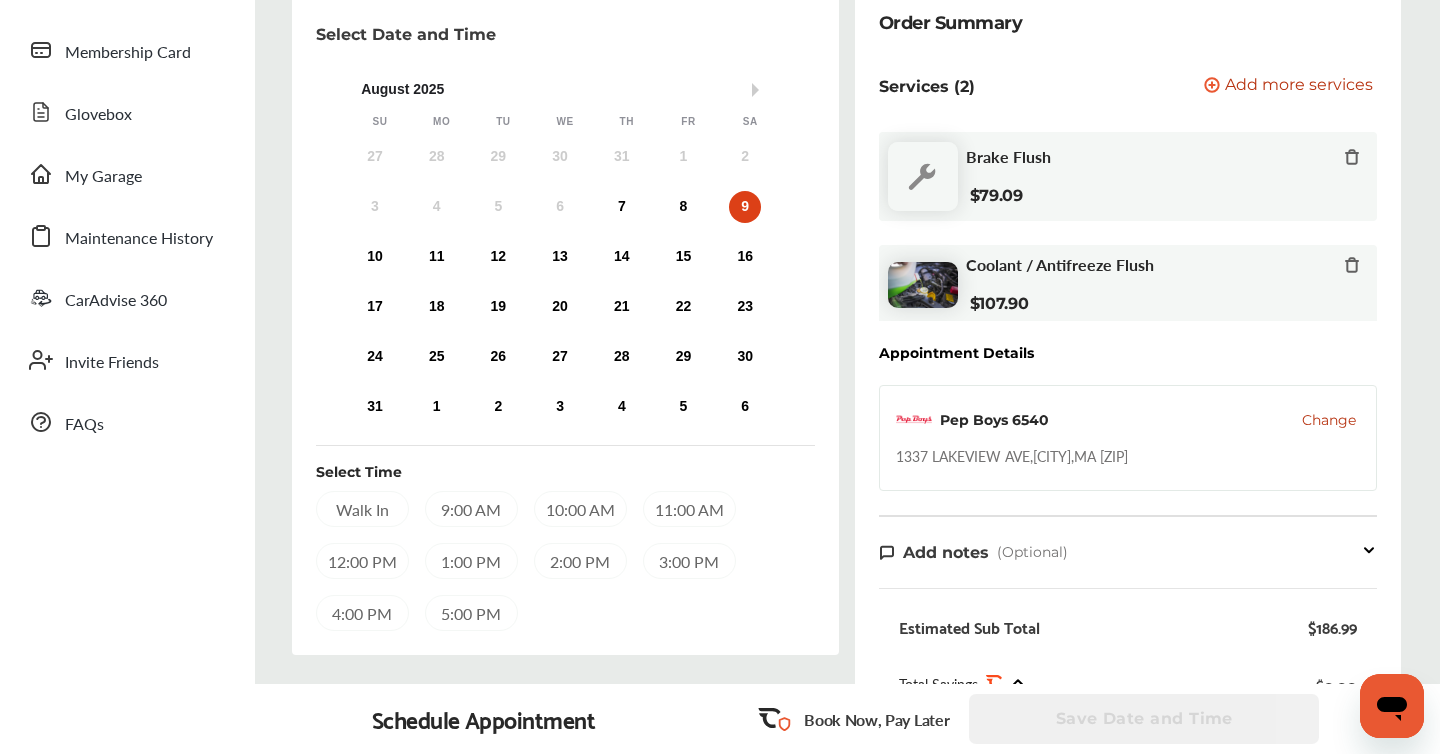 scroll, scrollTop: 240, scrollLeft: 0, axis: vertical 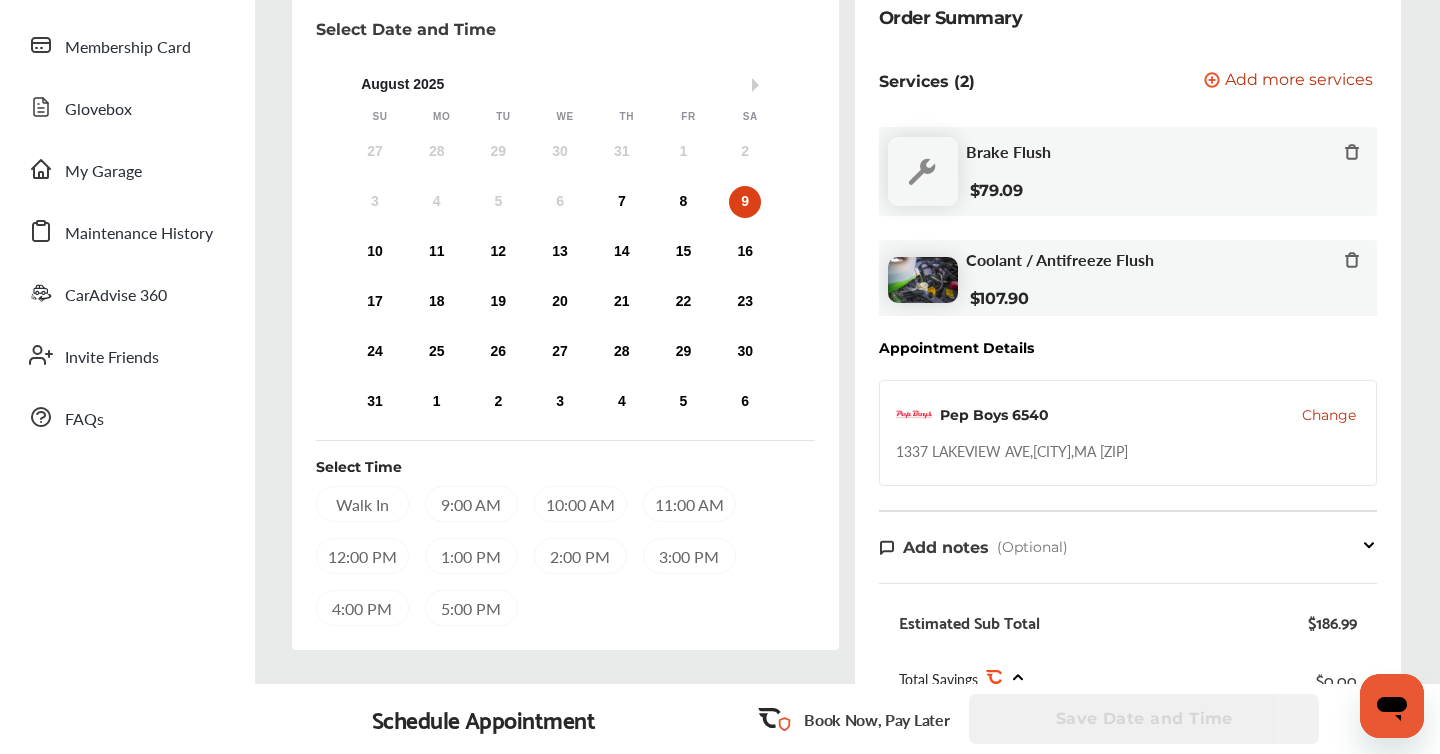 click on "9:00 AM" at bounding box center (471, 504) 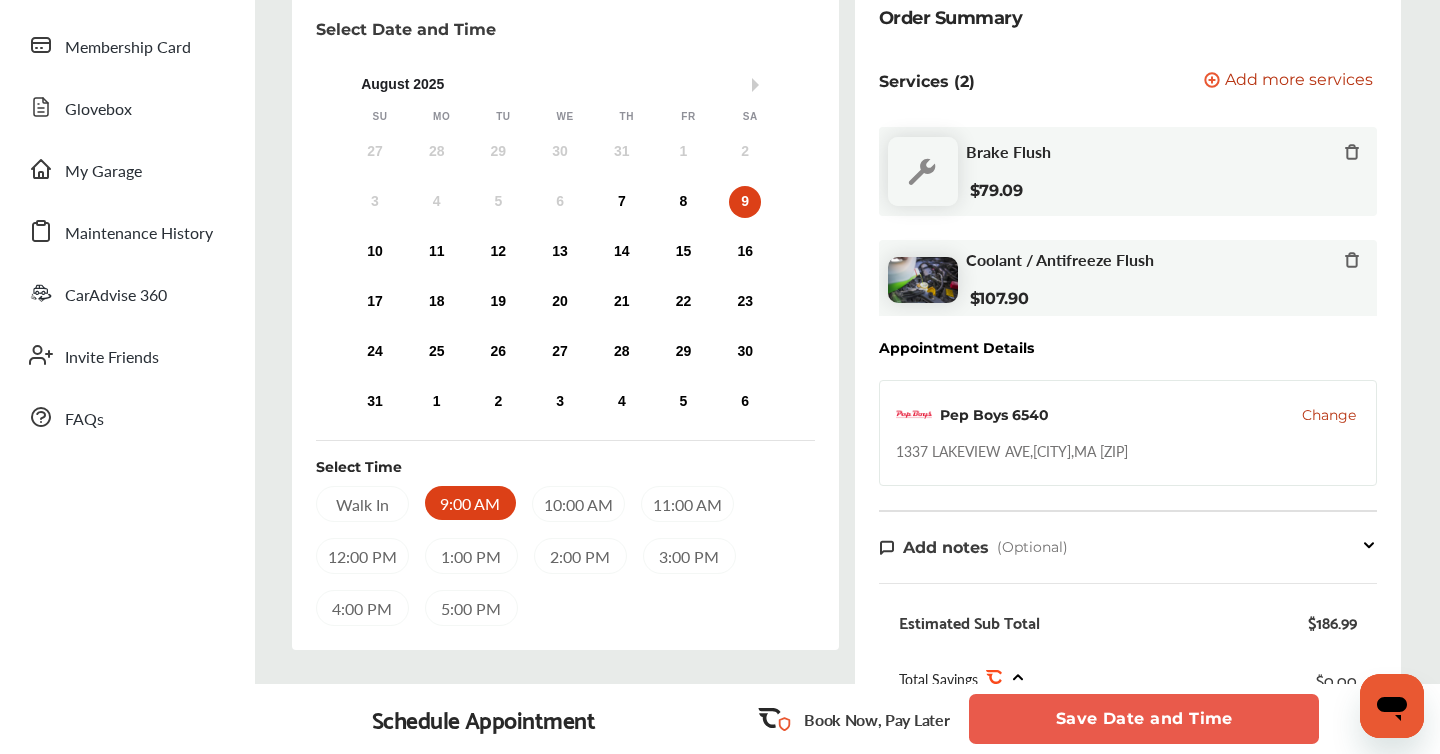 click on "10:00 AM" at bounding box center (578, 504) 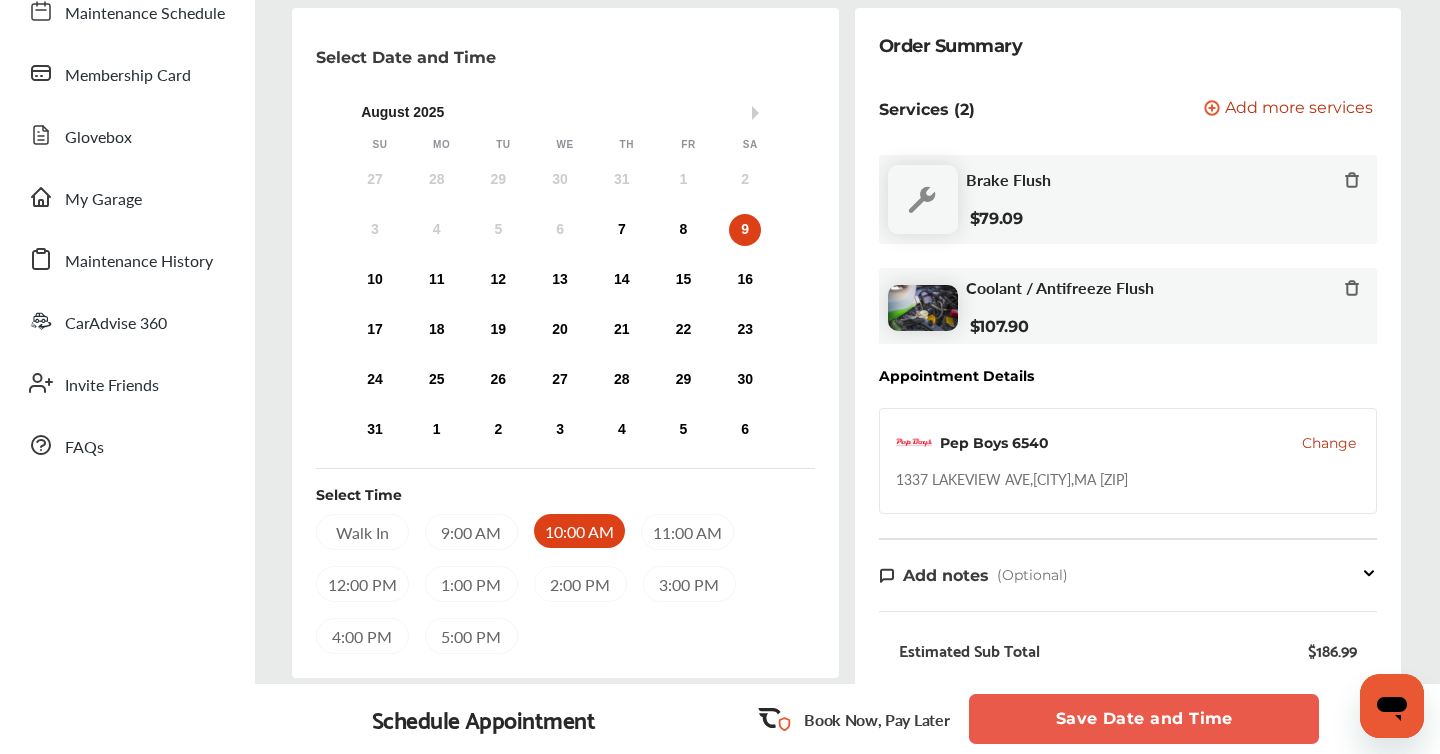 scroll, scrollTop: 209, scrollLeft: 0, axis: vertical 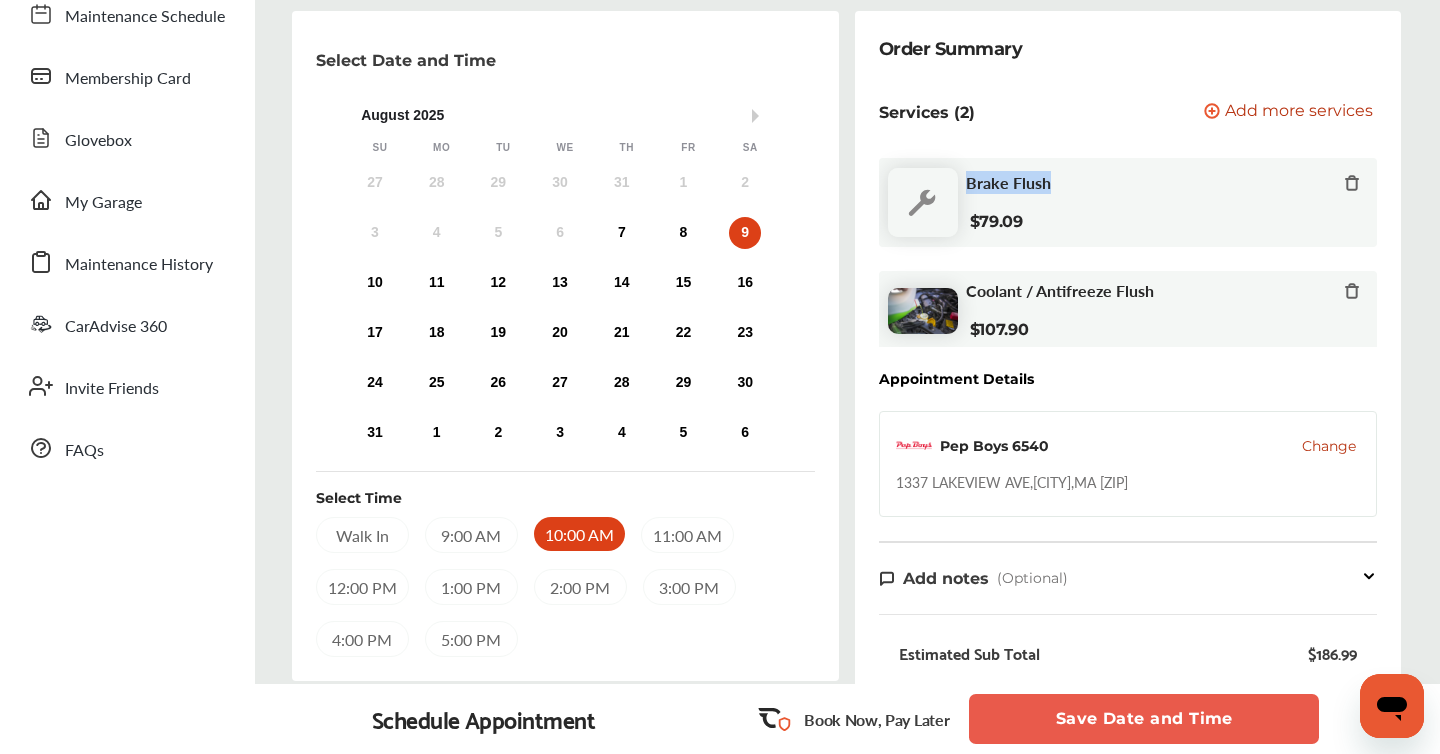 drag, startPoint x: 1062, startPoint y: 177, endPoint x: 967, endPoint y: 183, distance: 95.189285 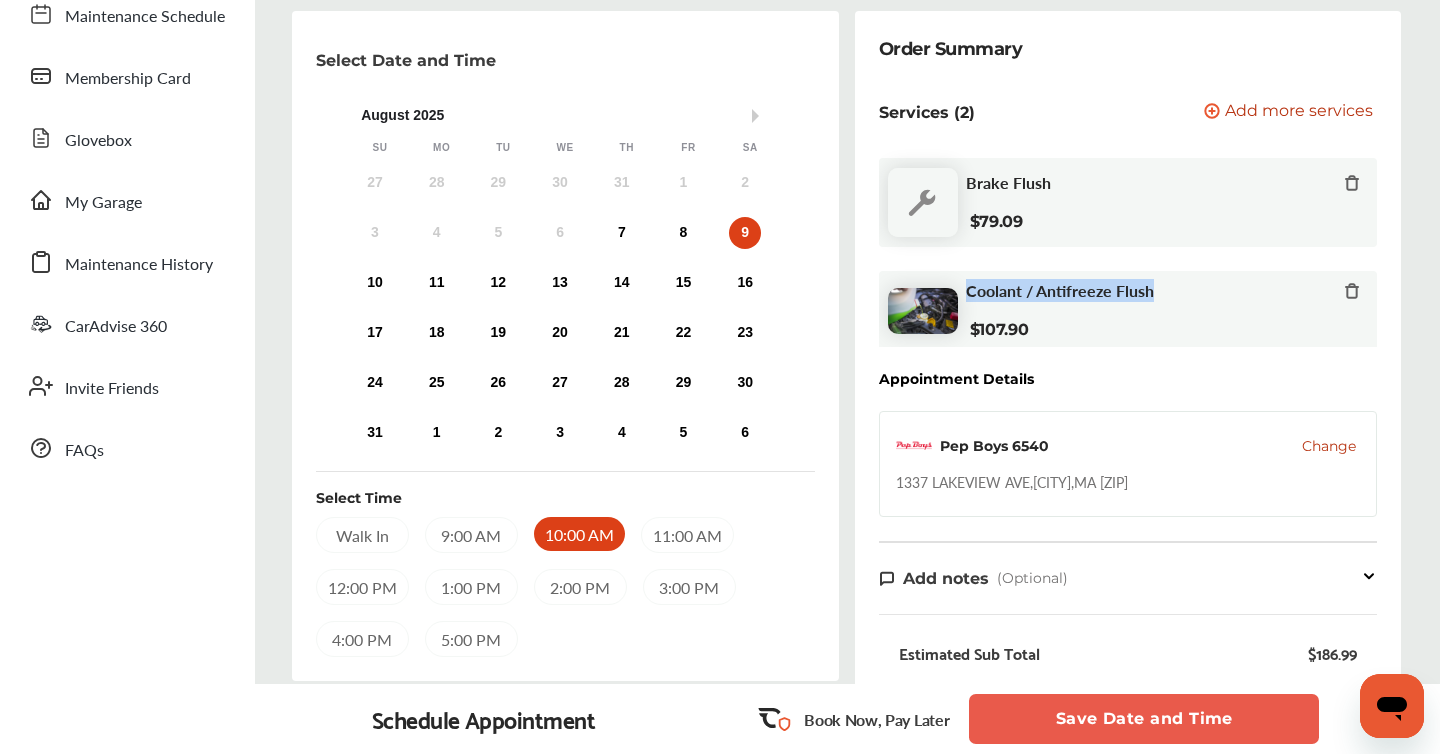 drag, startPoint x: 1170, startPoint y: 295, endPoint x: 967, endPoint y: 296, distance: 203.00246 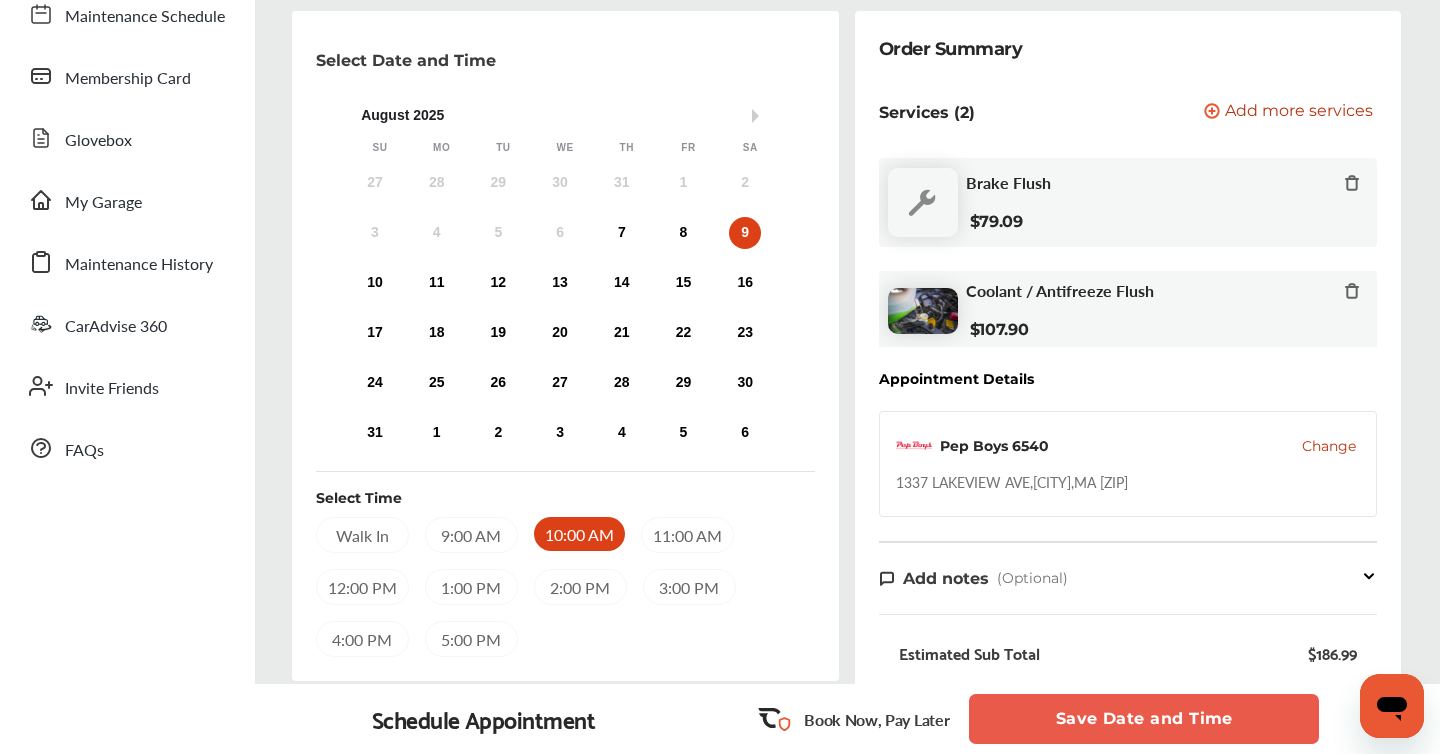 drag, startPoint x: 1170, startPoint y: 627, endPoint x: 1140, endPoint y: 636, distance: 31.320919 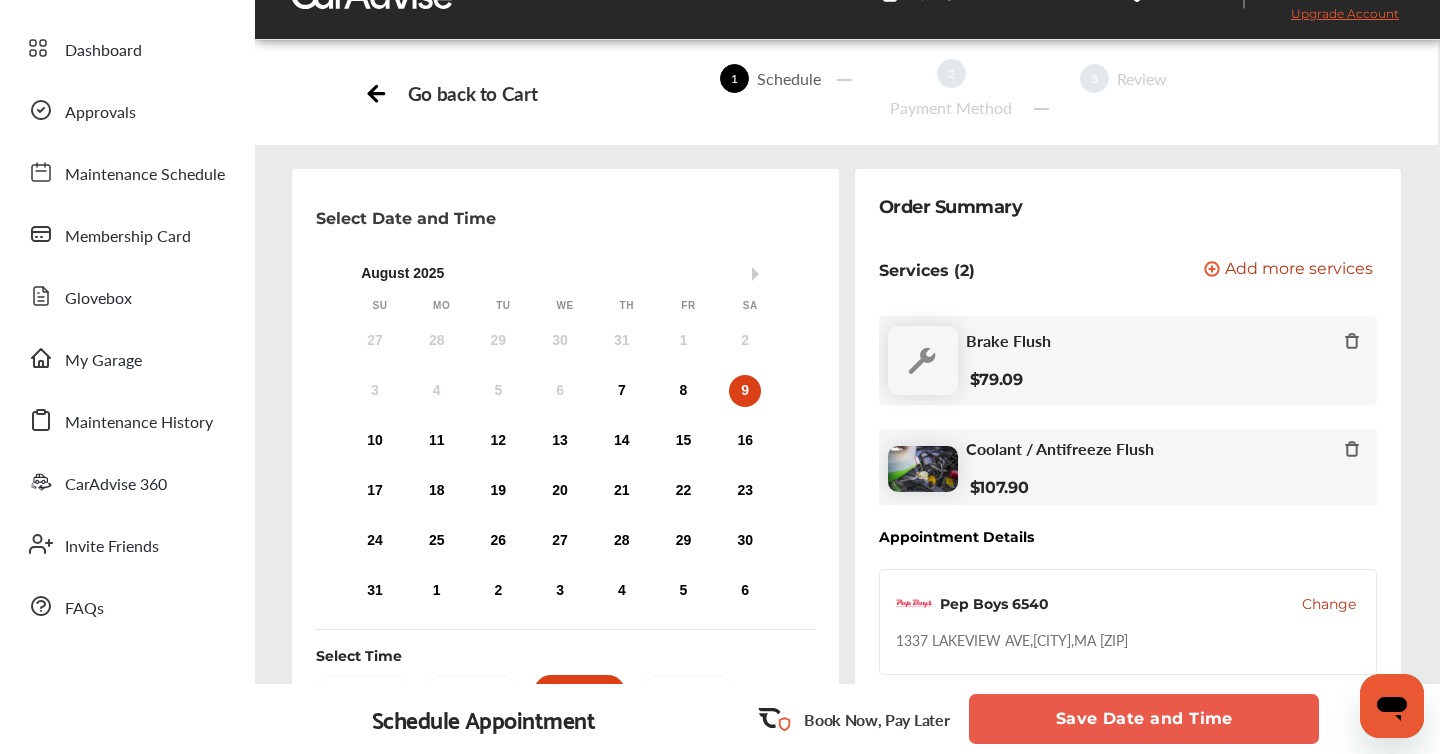 scroll, scrollTop: 47, scrollLeft: 0, axis: vertical 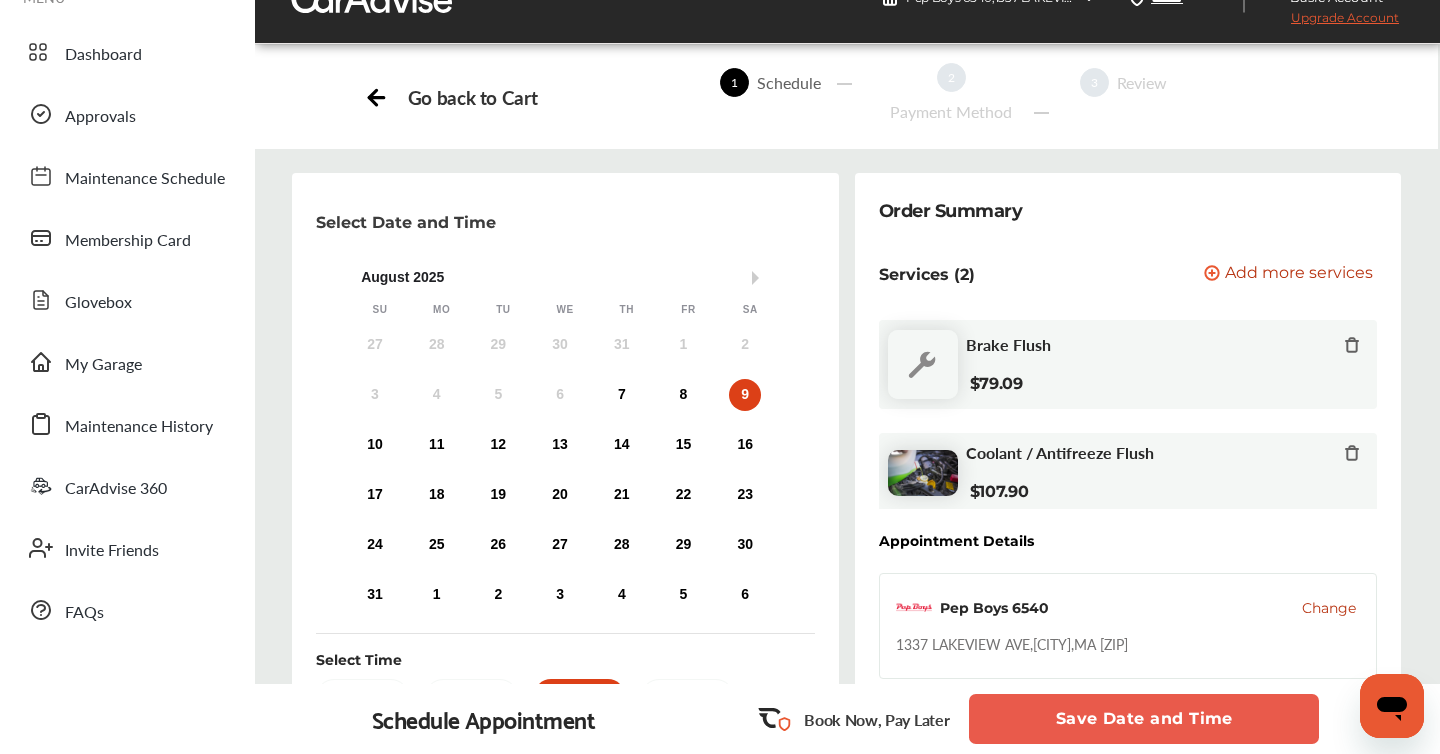 click on "Save Date and Time" at bounding box center [1144, 719] 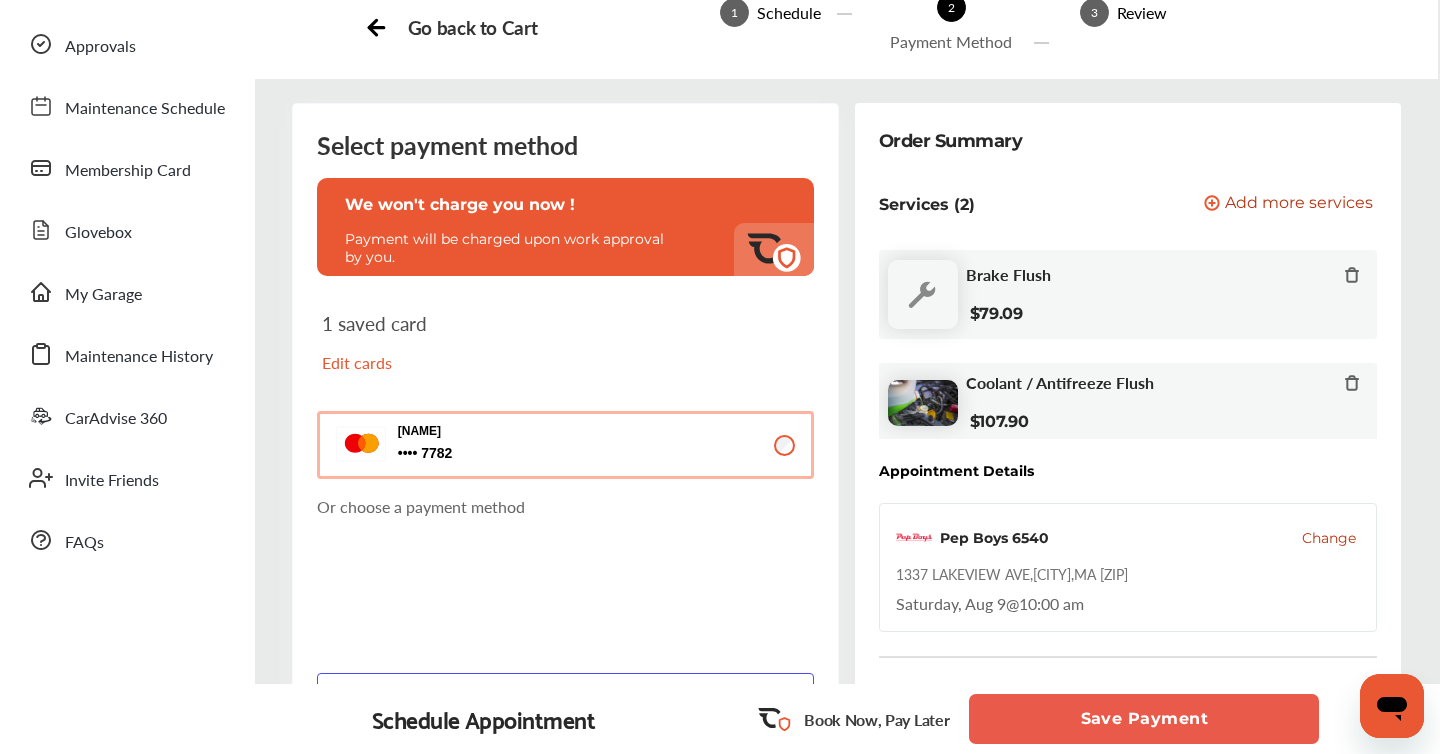 scroll, scrollTop: 124, scrollLeft: 0, axis: vertical 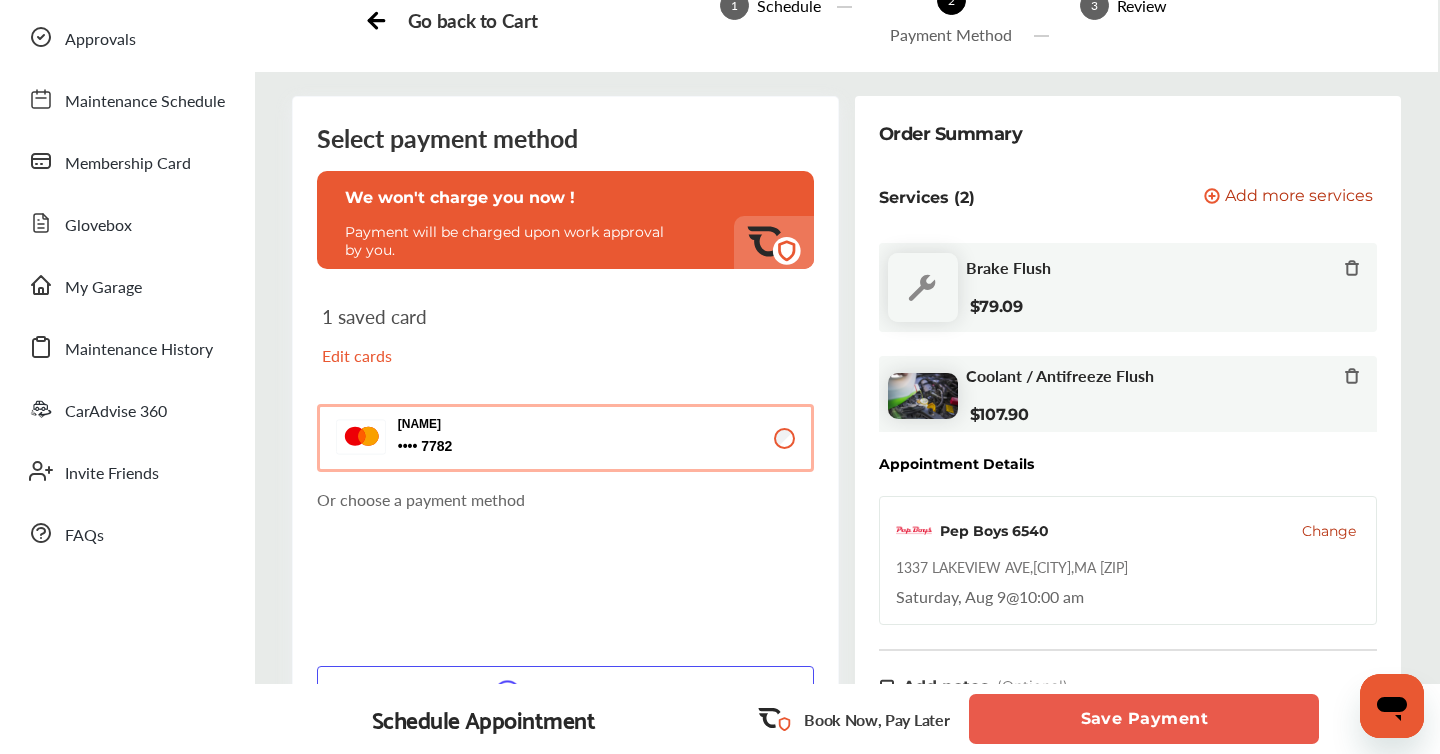 click on "7782   7782" at bounding box center (498, 446) 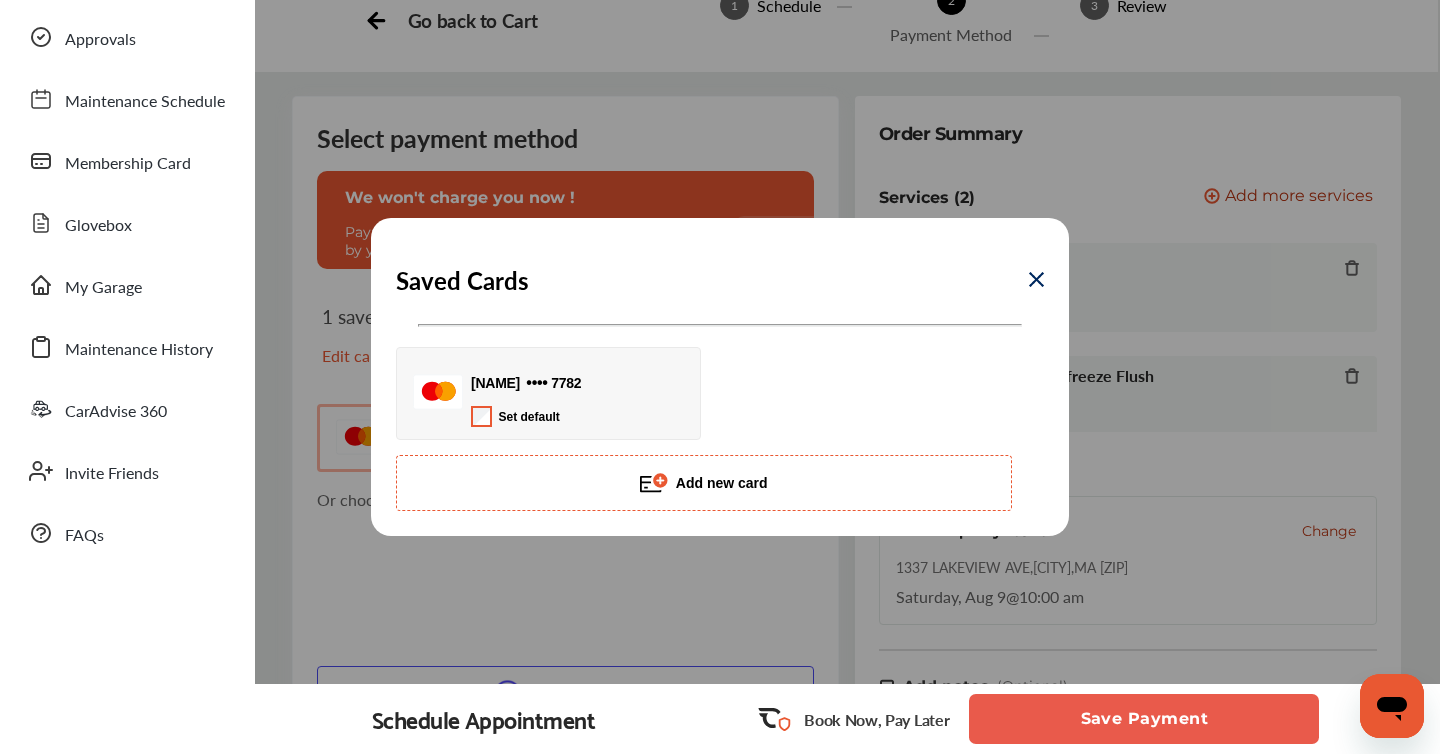 click on "Add new card" at bounding box center [704, 483] 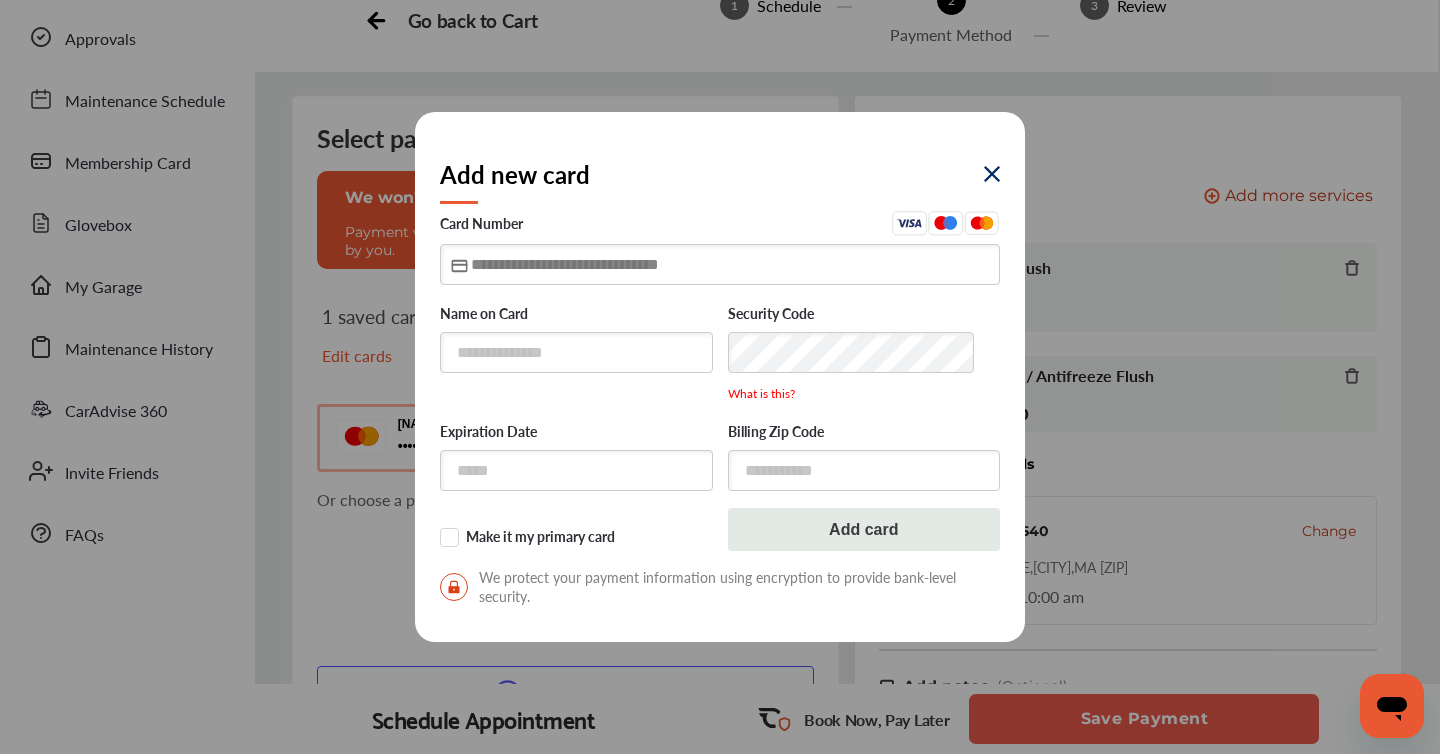 click at bounding box center (720, 264) 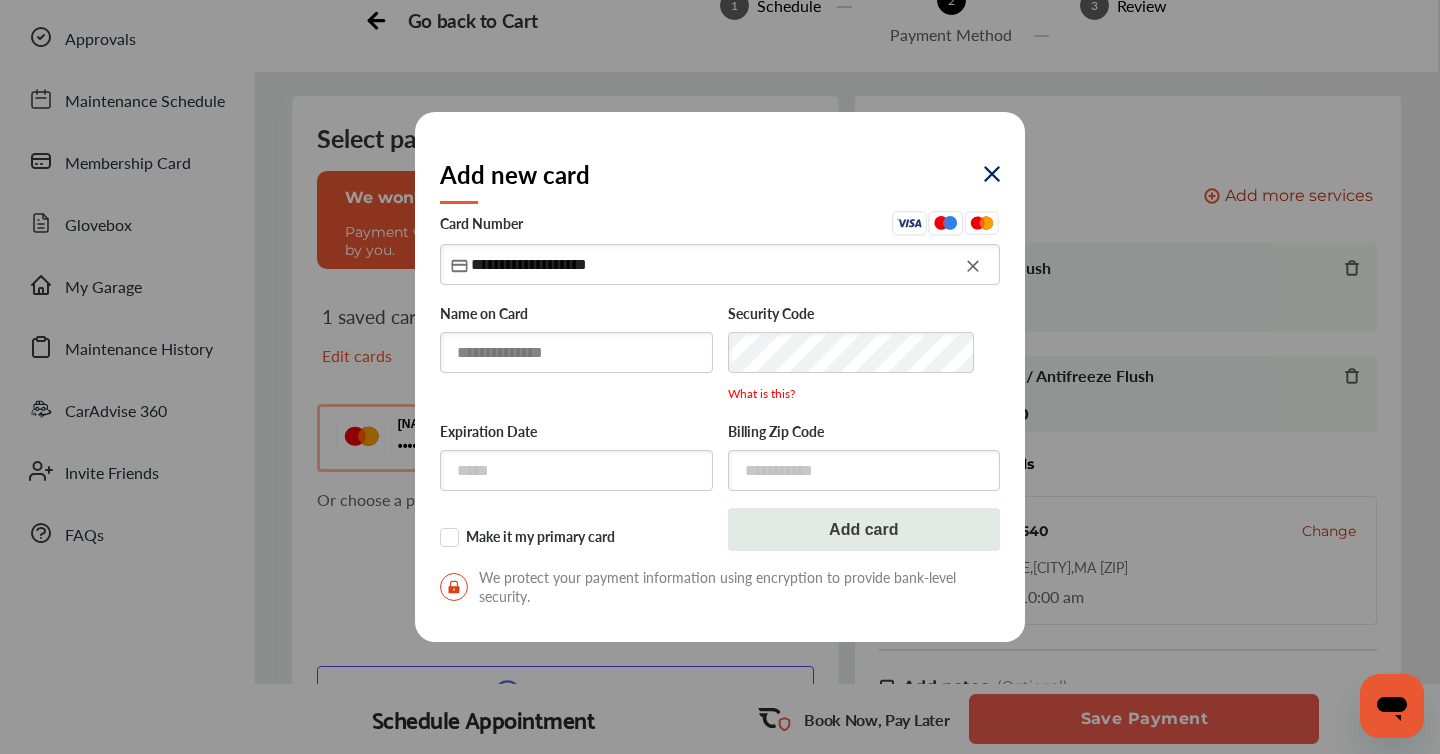 type on "**********" 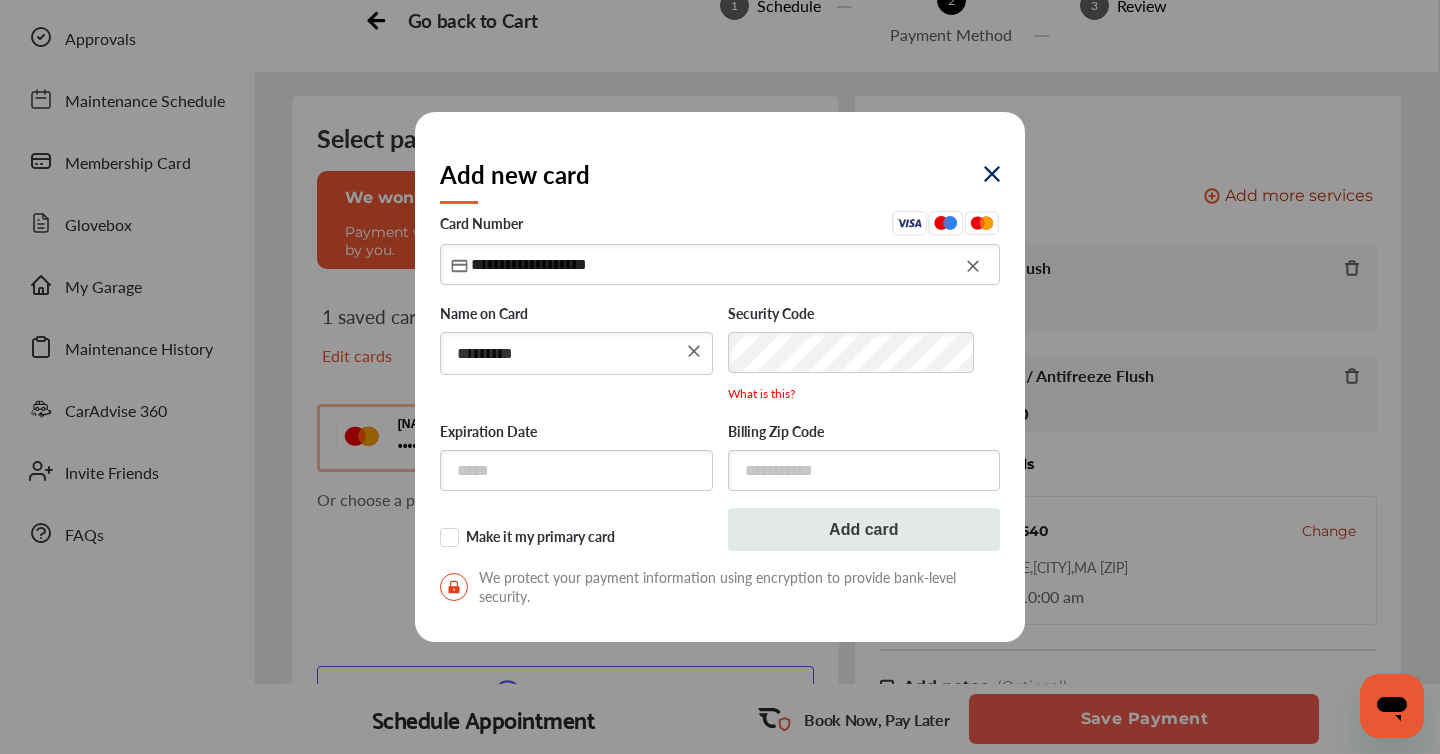type on "*********" 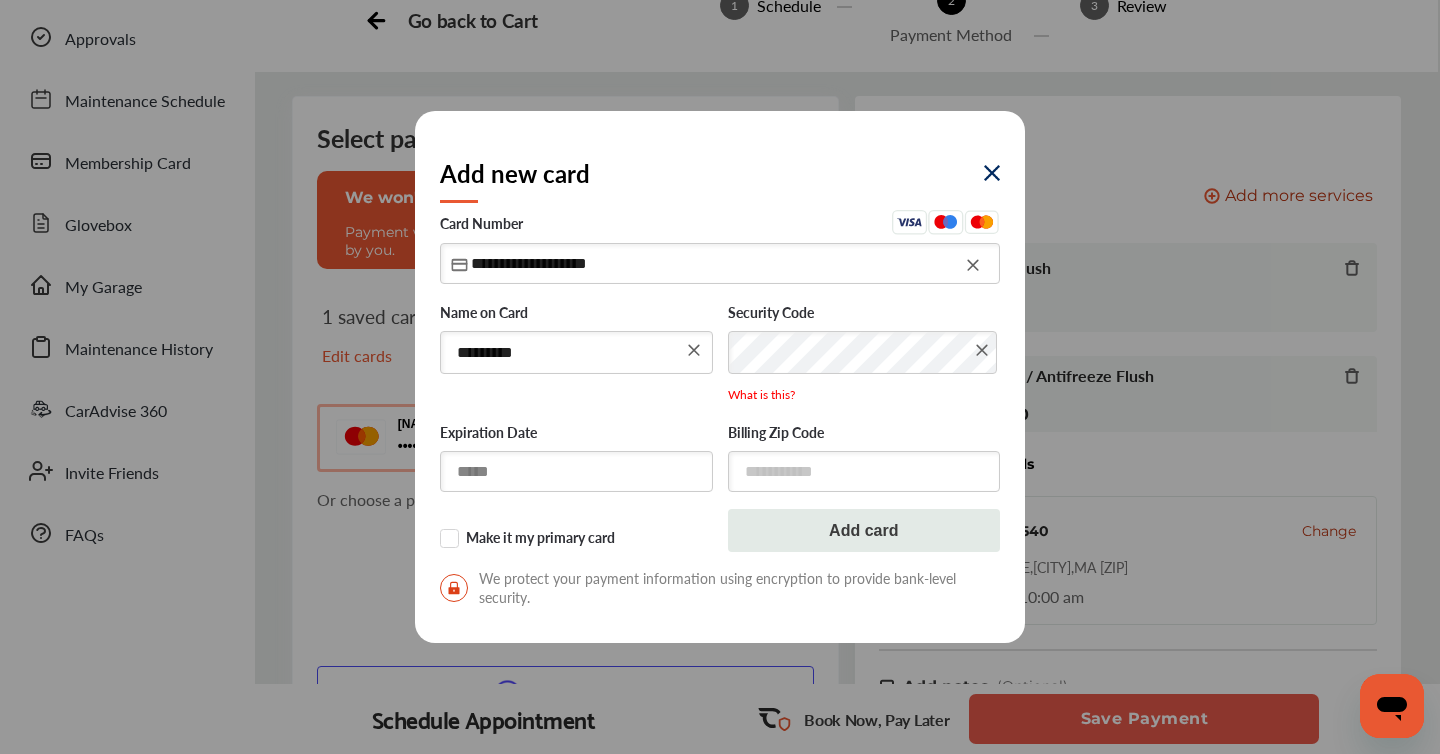 click at bounding box center [576, 471] 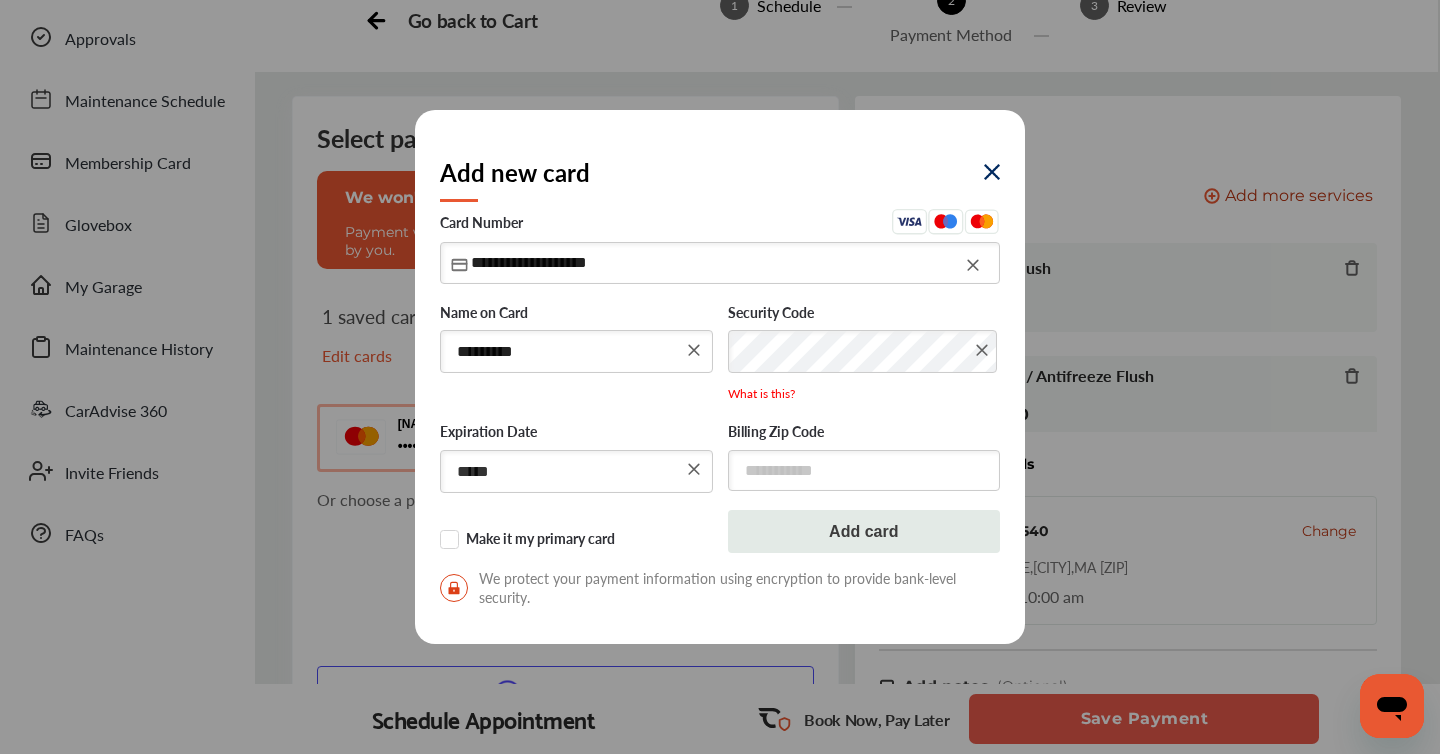 type on "*****" 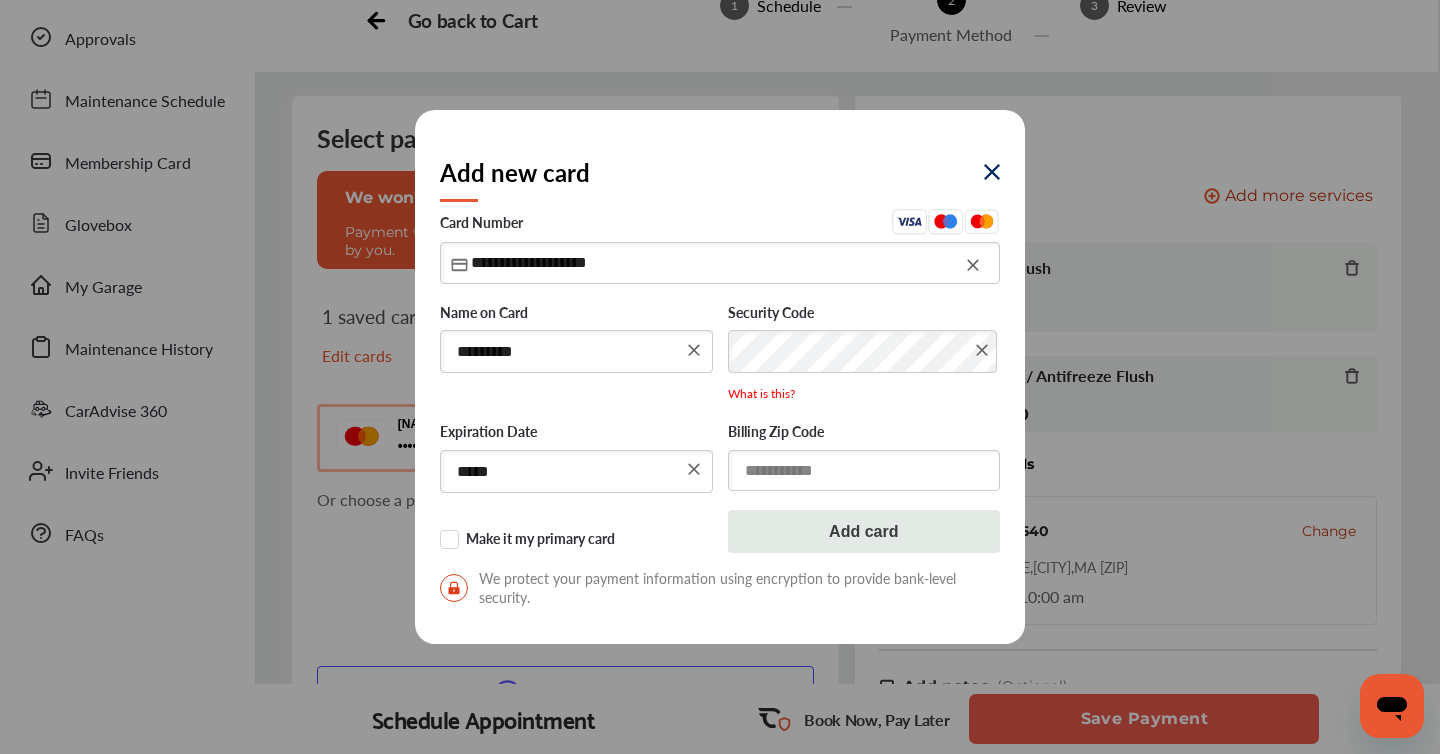click at bounding box center [864, 470] 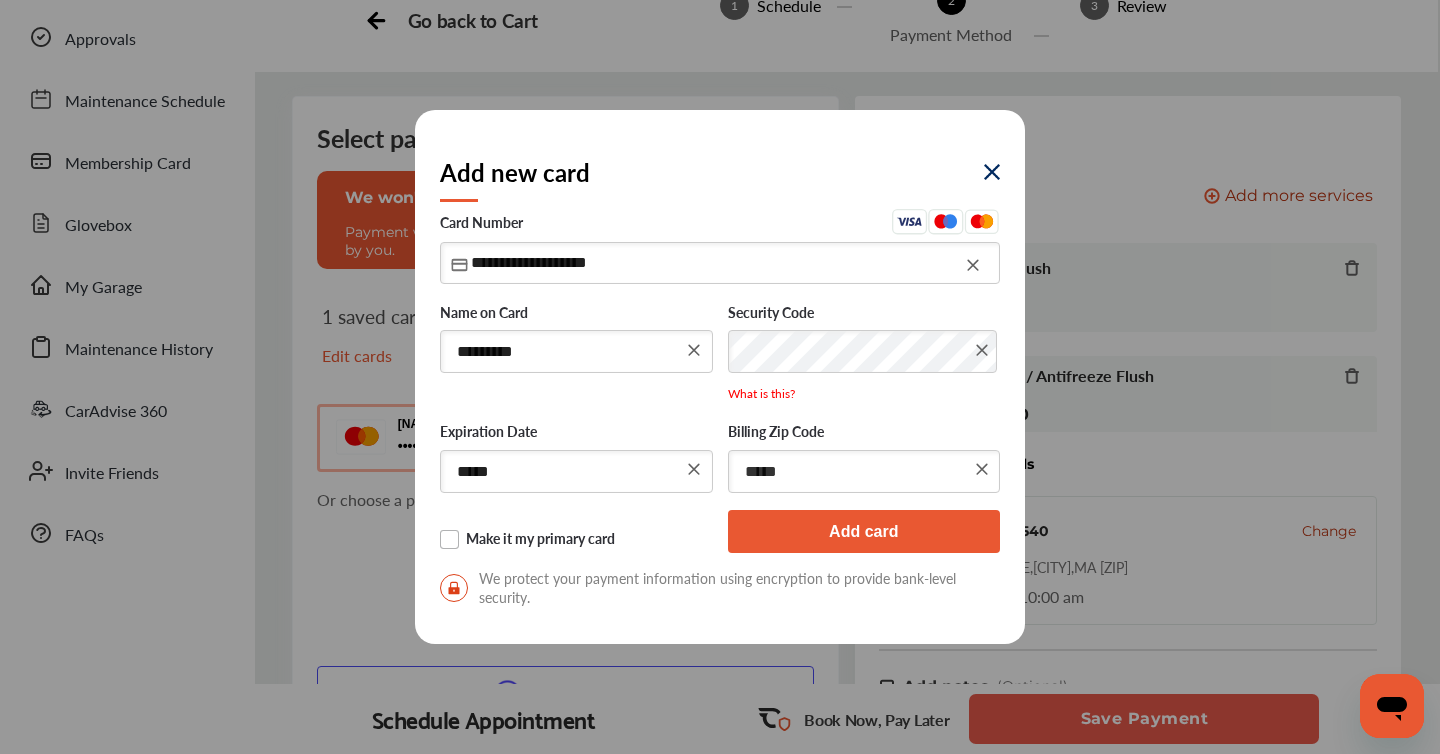 type on "*****" 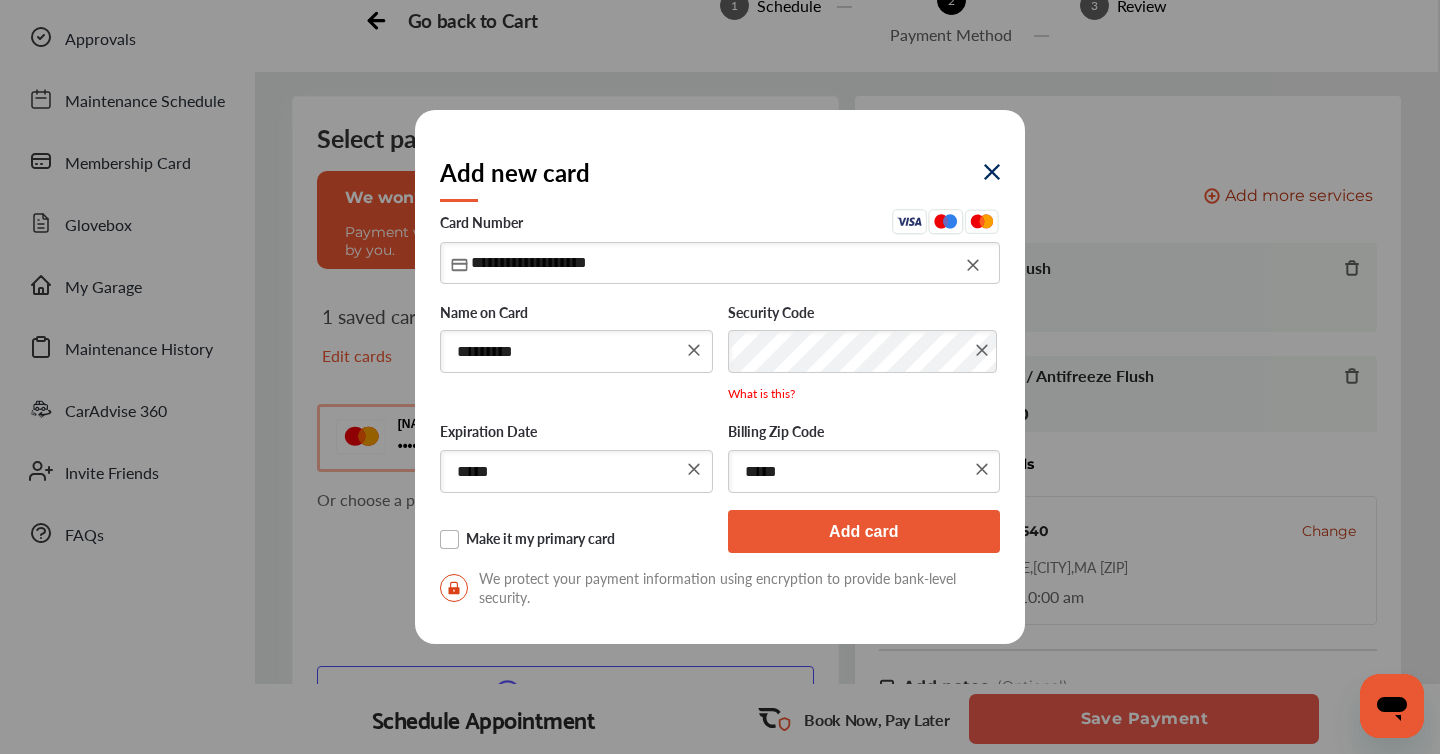 click on "Make it my primary card" at bounding box center (576, 540) 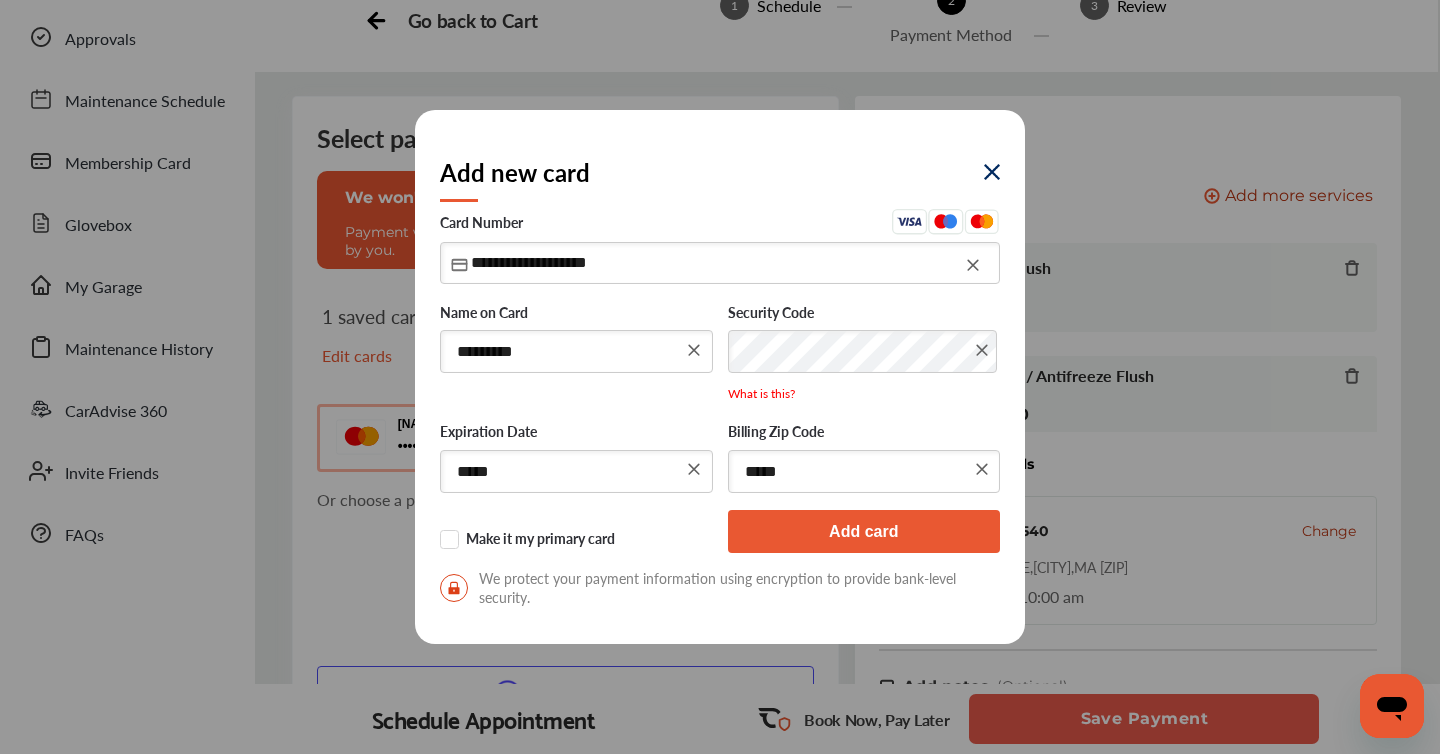 click on "**********" at bounding box center (720, 413) 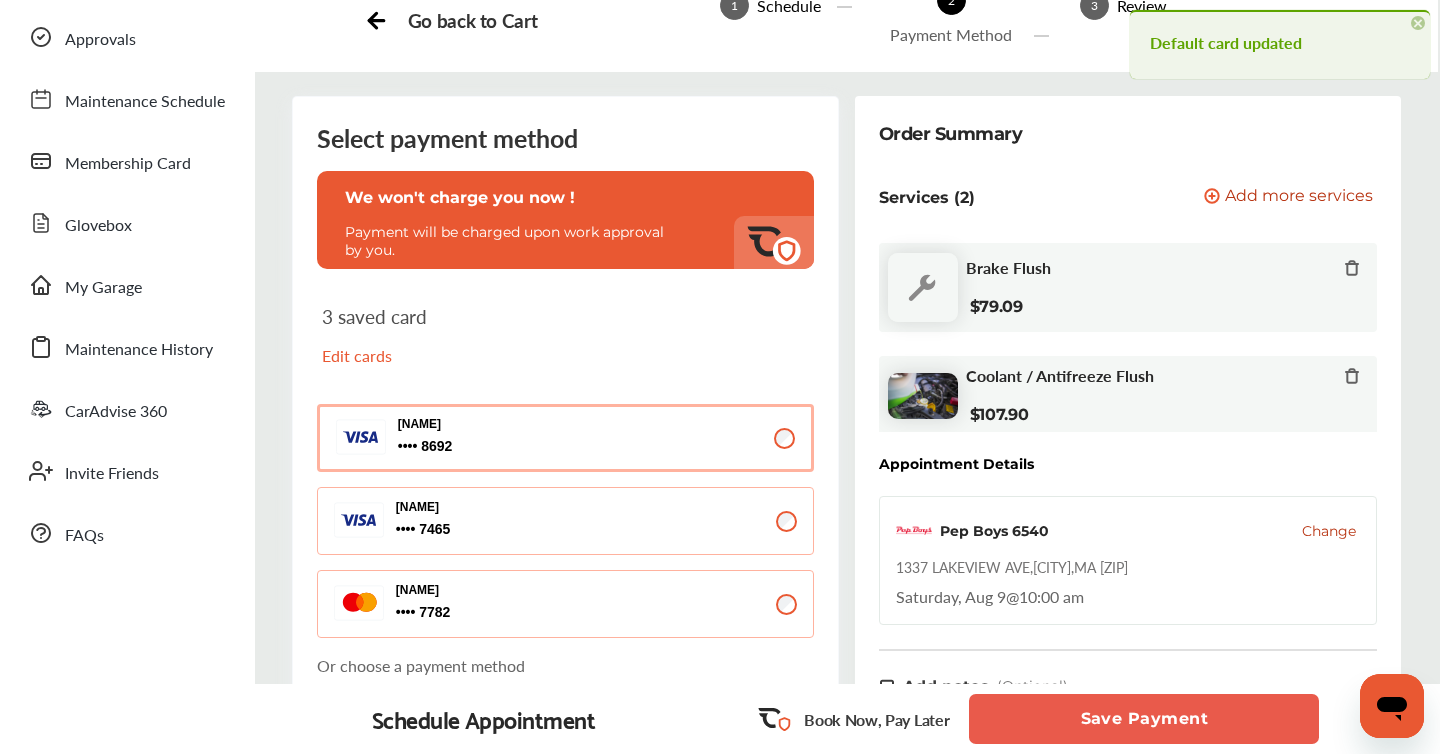 scroll, scrollTop: 5, scrollLeft: 0, axis: vertical 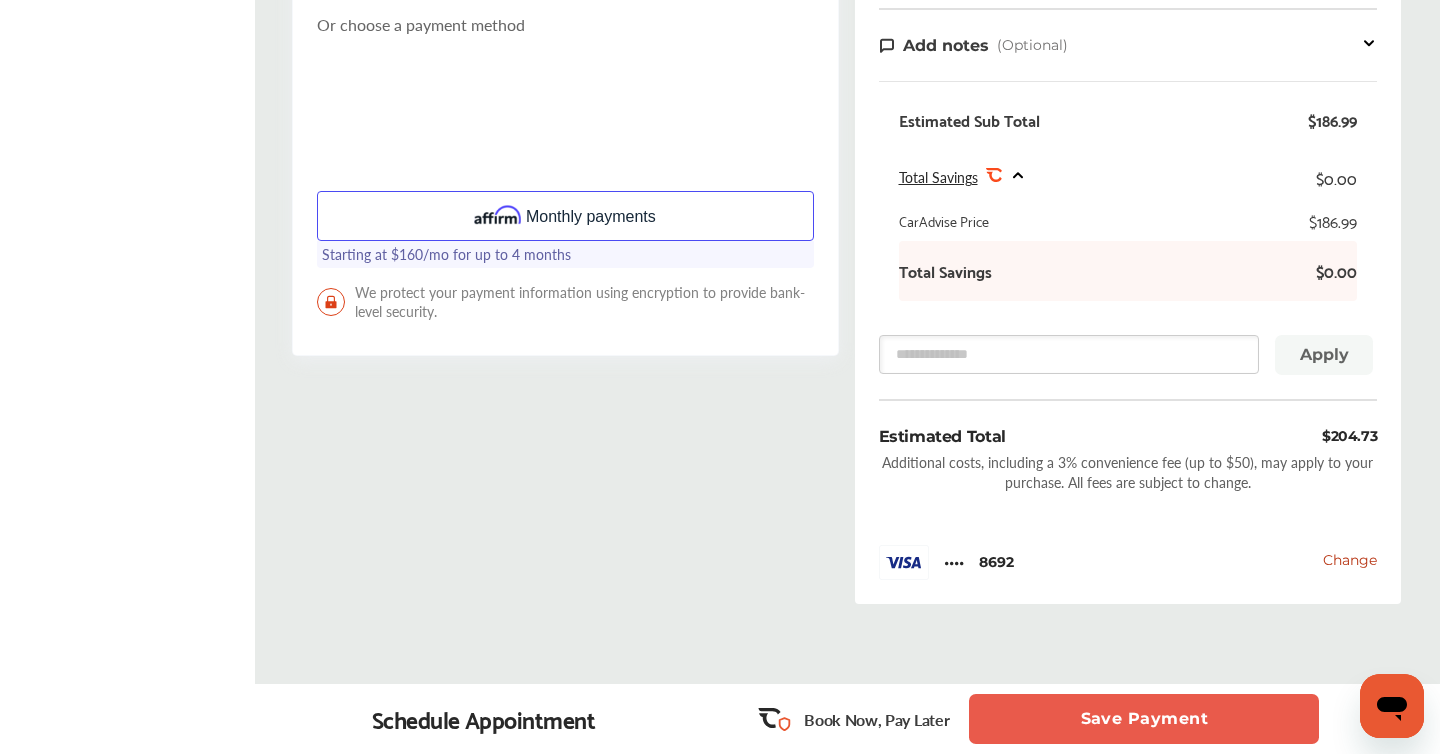 click on "Save Payment" at bounding box center (1144, 719) 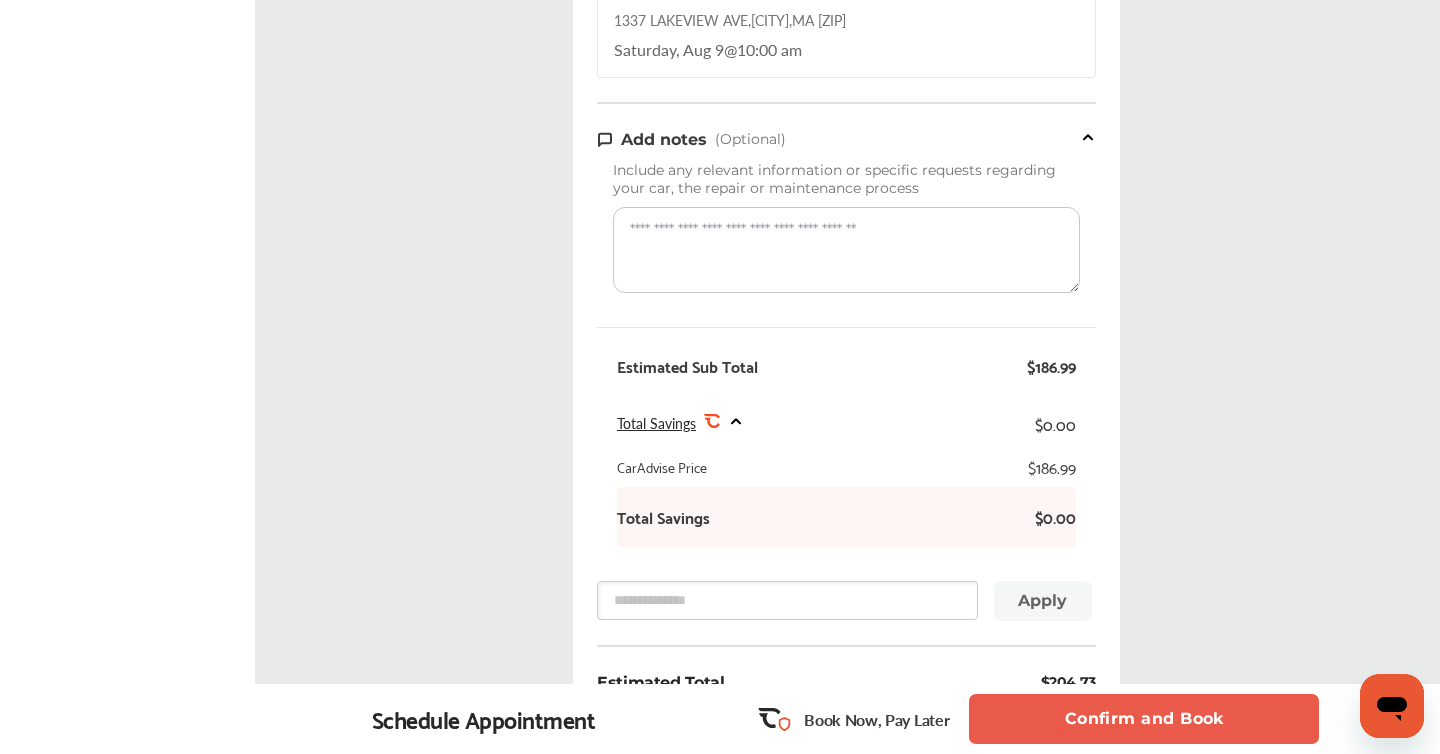 scroll, scrollTop: 675, scrollLeft: 0, axis: vertical 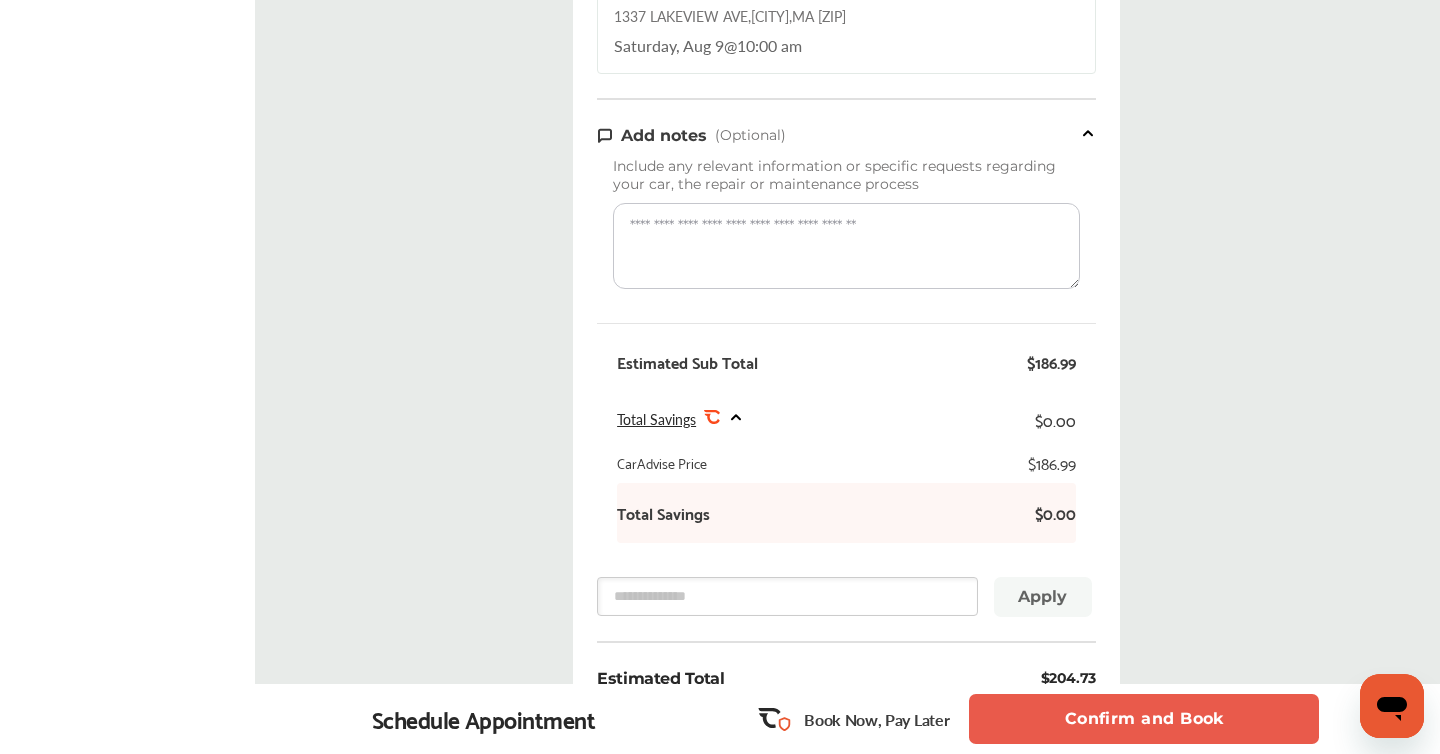 click on "Confirm and Book" at bounding box center (1144, 719) 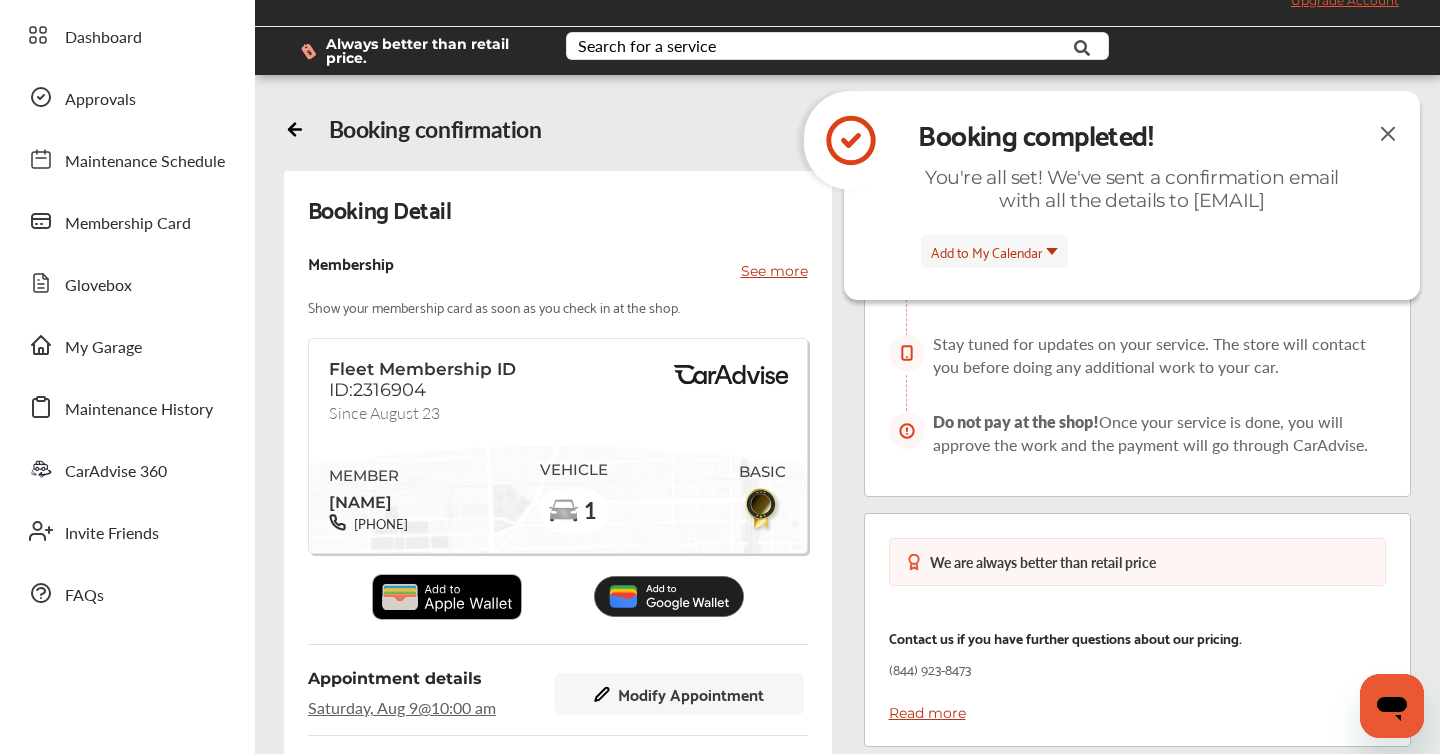 scroll, scrollTop: 0, scrollLeft: 0, axis: both 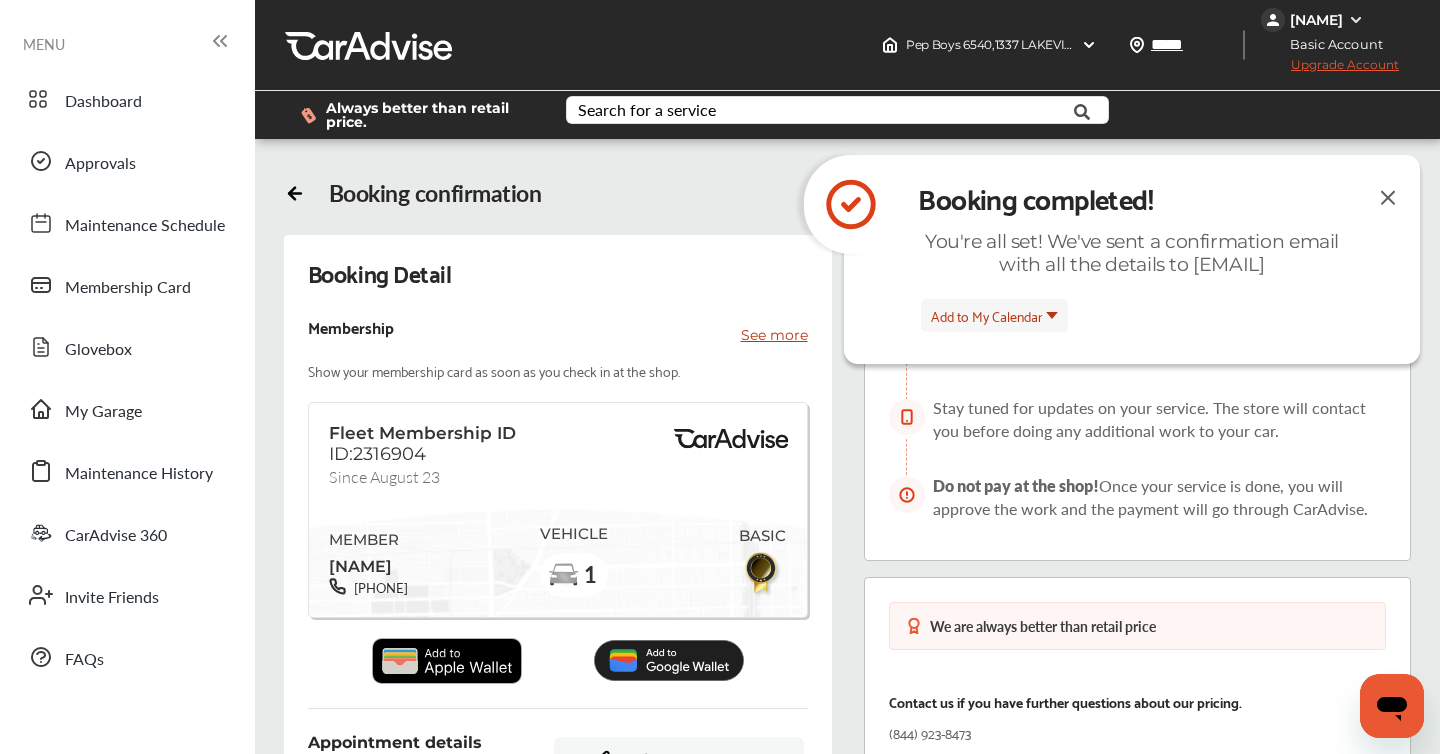 click on "[NAME]" at bounding box center (1316, 20) 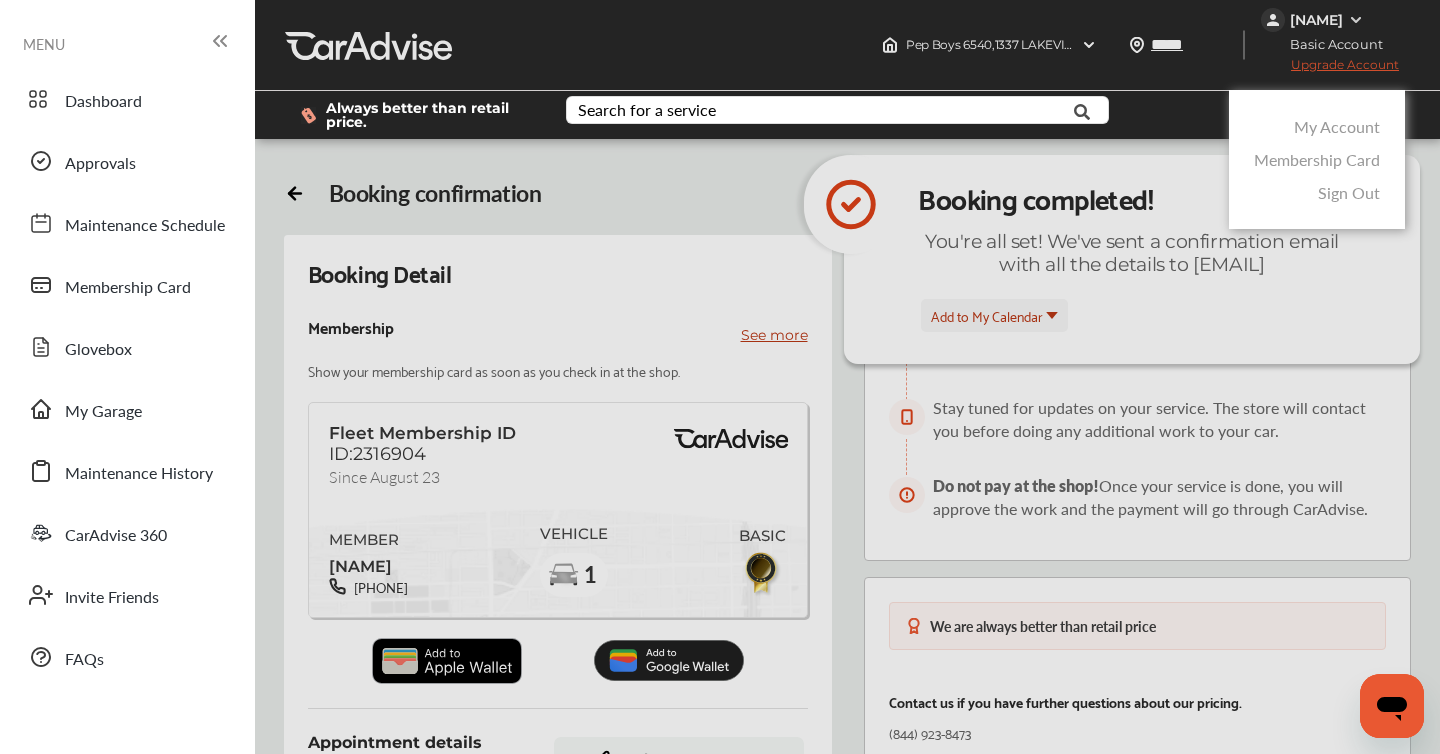 click at bounding box center (720, 427) 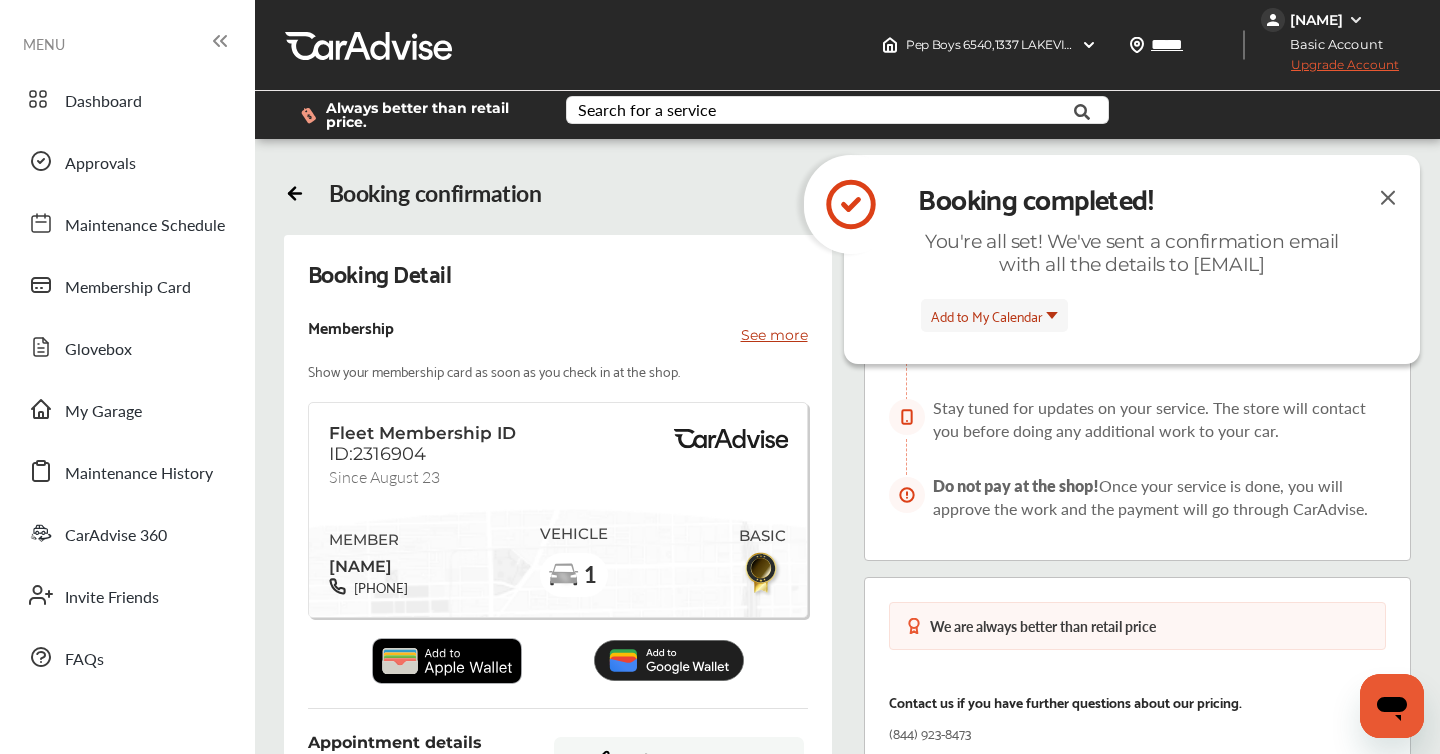 click at bounding box center [368, 45] 